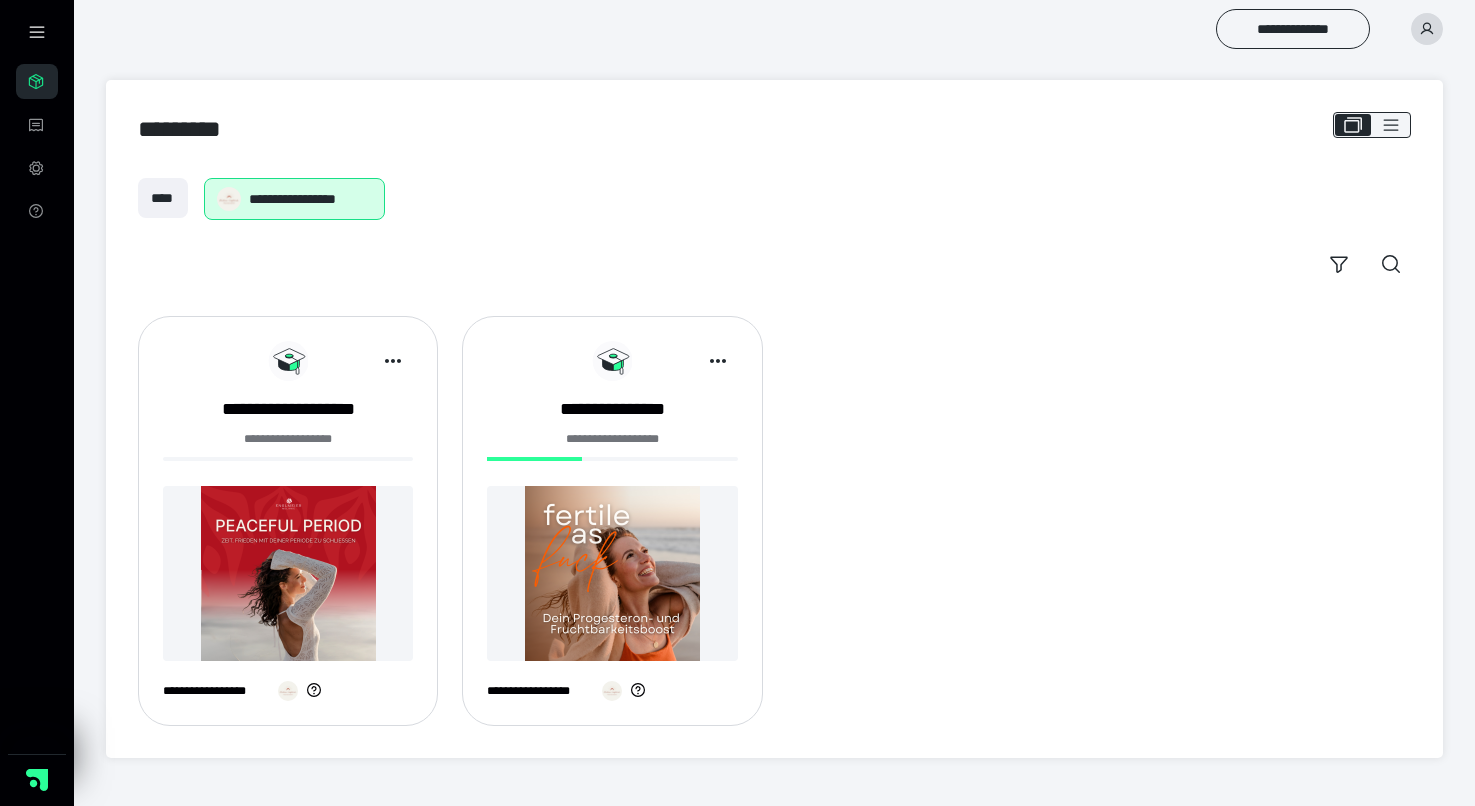 scroll, scrollTop: 0, scrollLeft: 0, axis: both 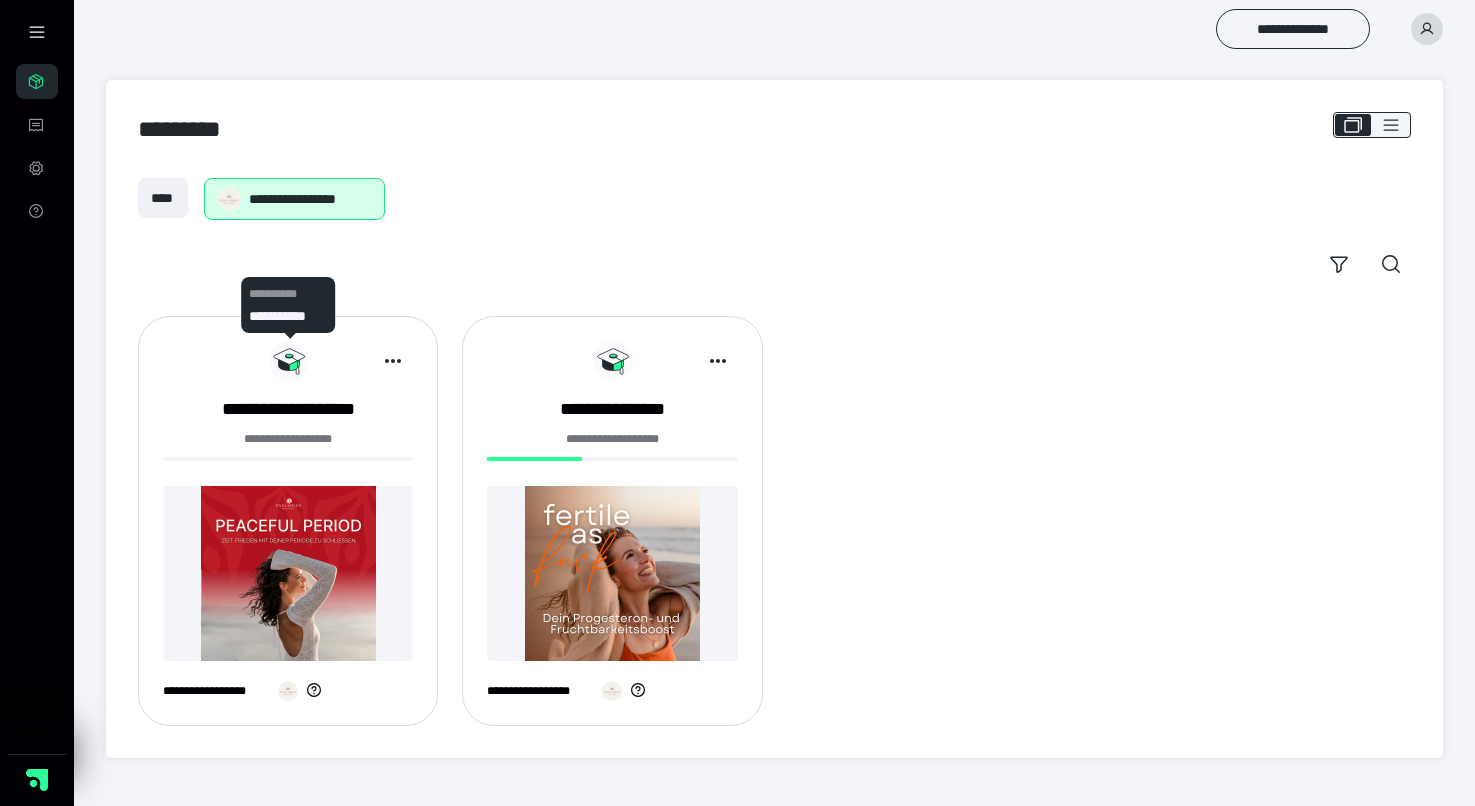 click 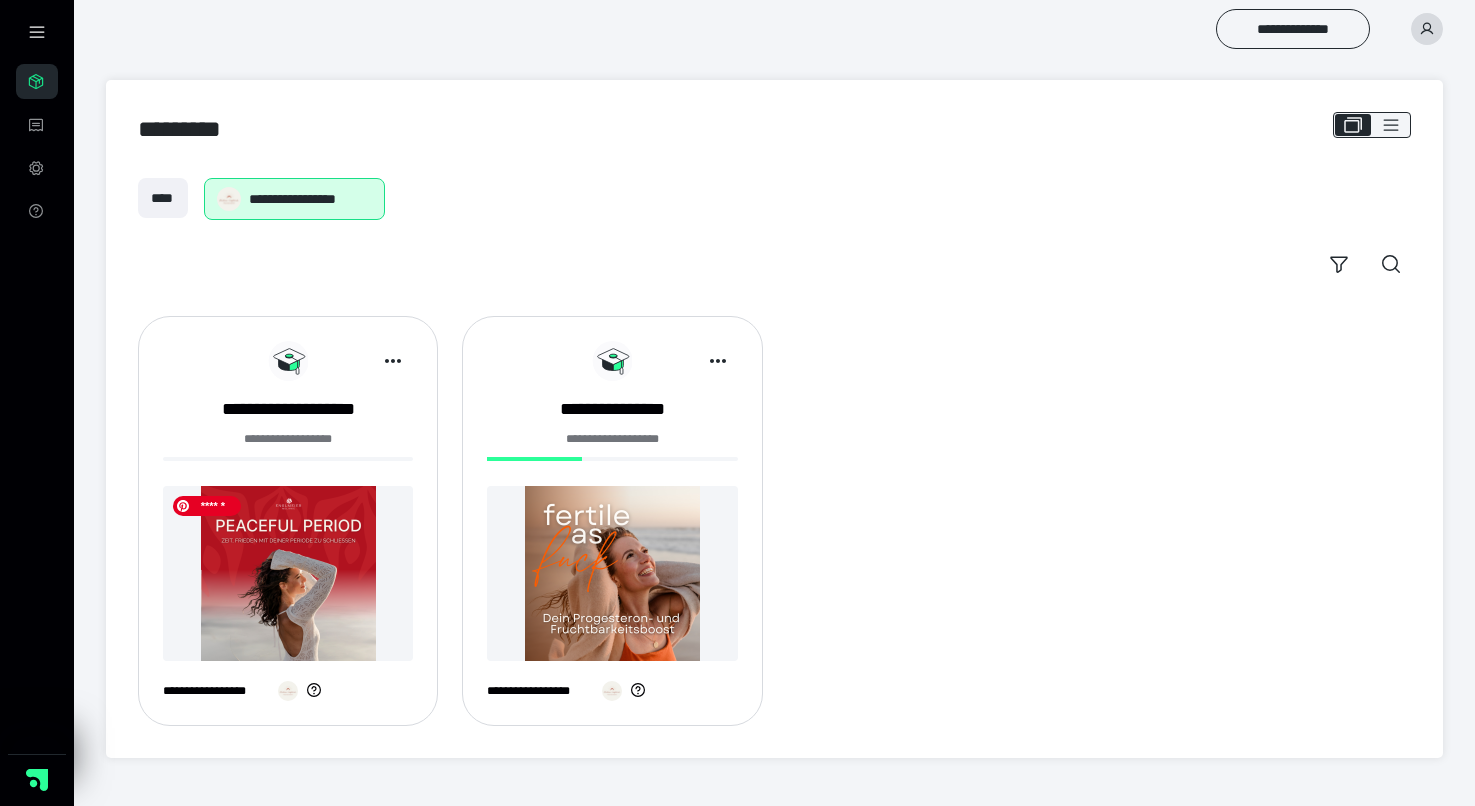 click at bounding box center (288, 573) 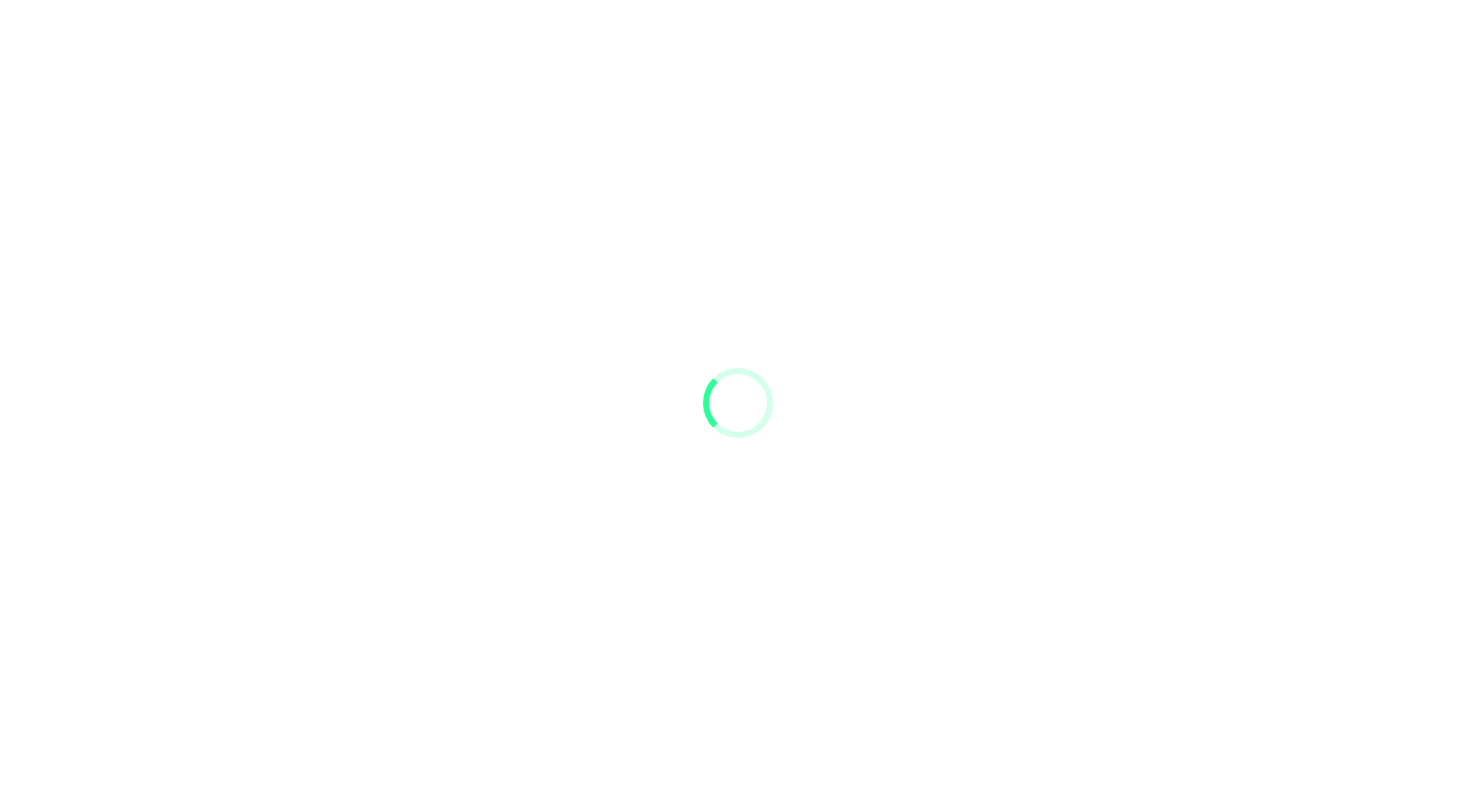 scroll, scrollTop: 0, scrollLeft: 0, axis: both 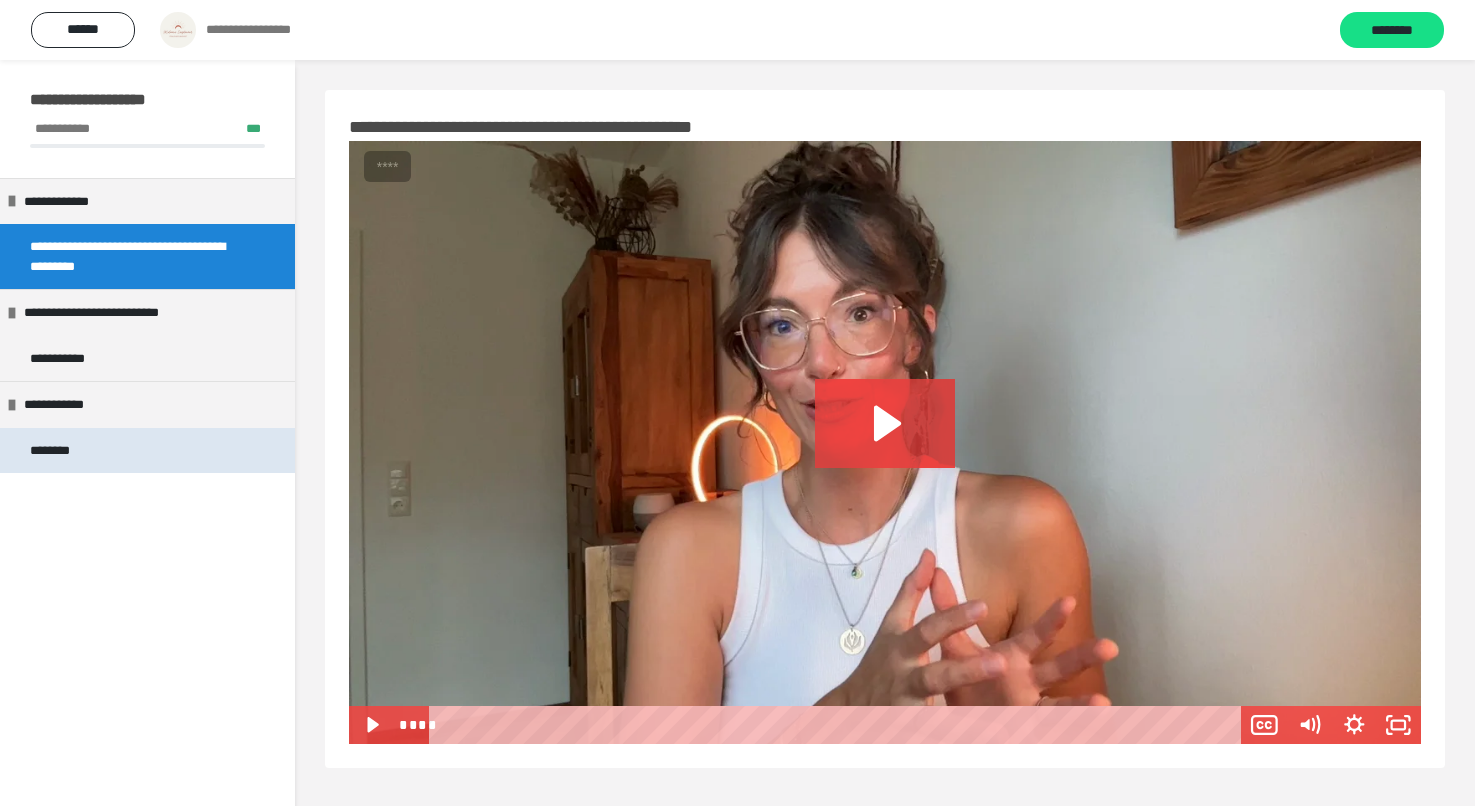 click on "********" at bounding box center [147, 451] 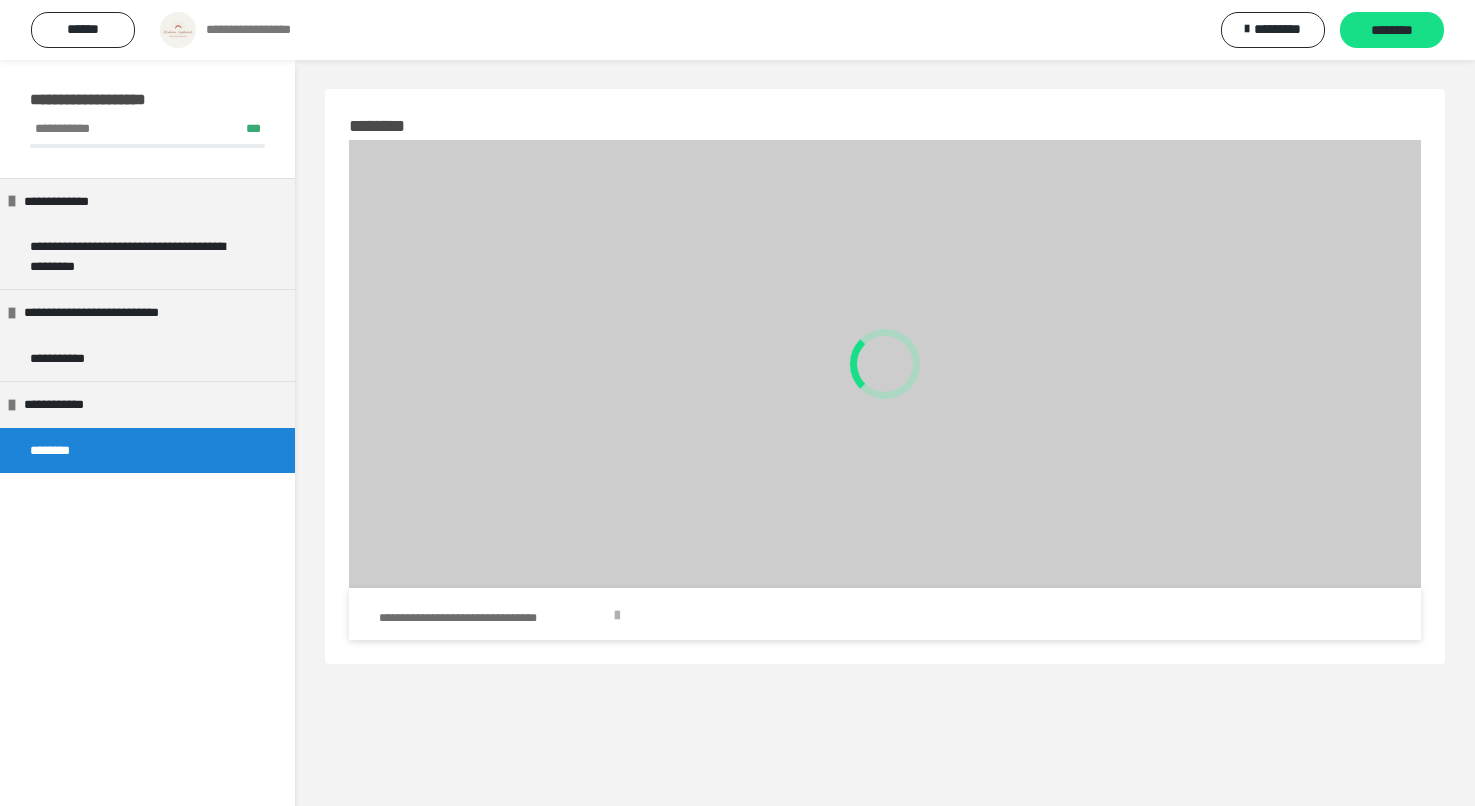 scroll, scrollTop: 3, scrollLeft: 0, axis: vertical 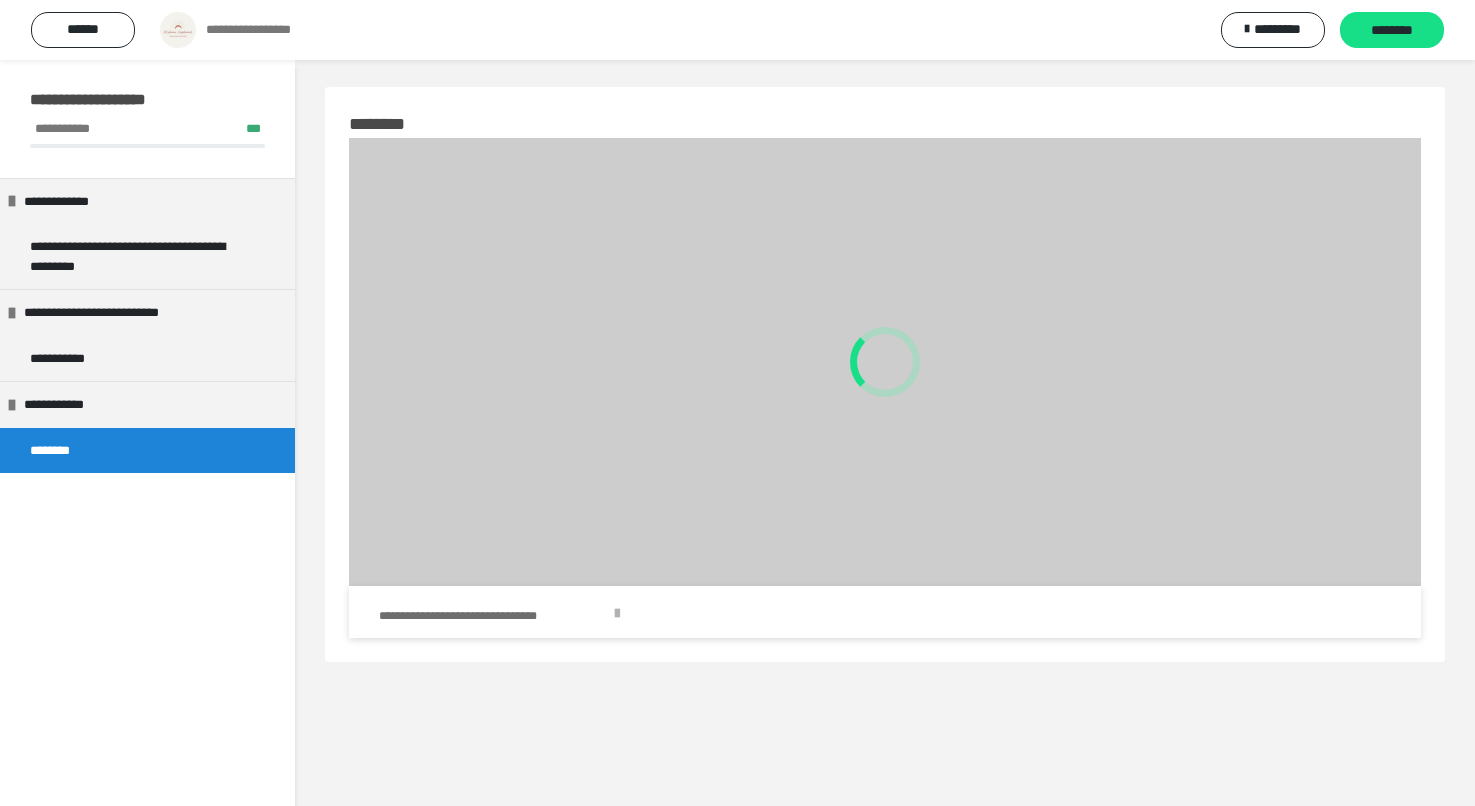 click on "**********" at bounding box center (493, 616) 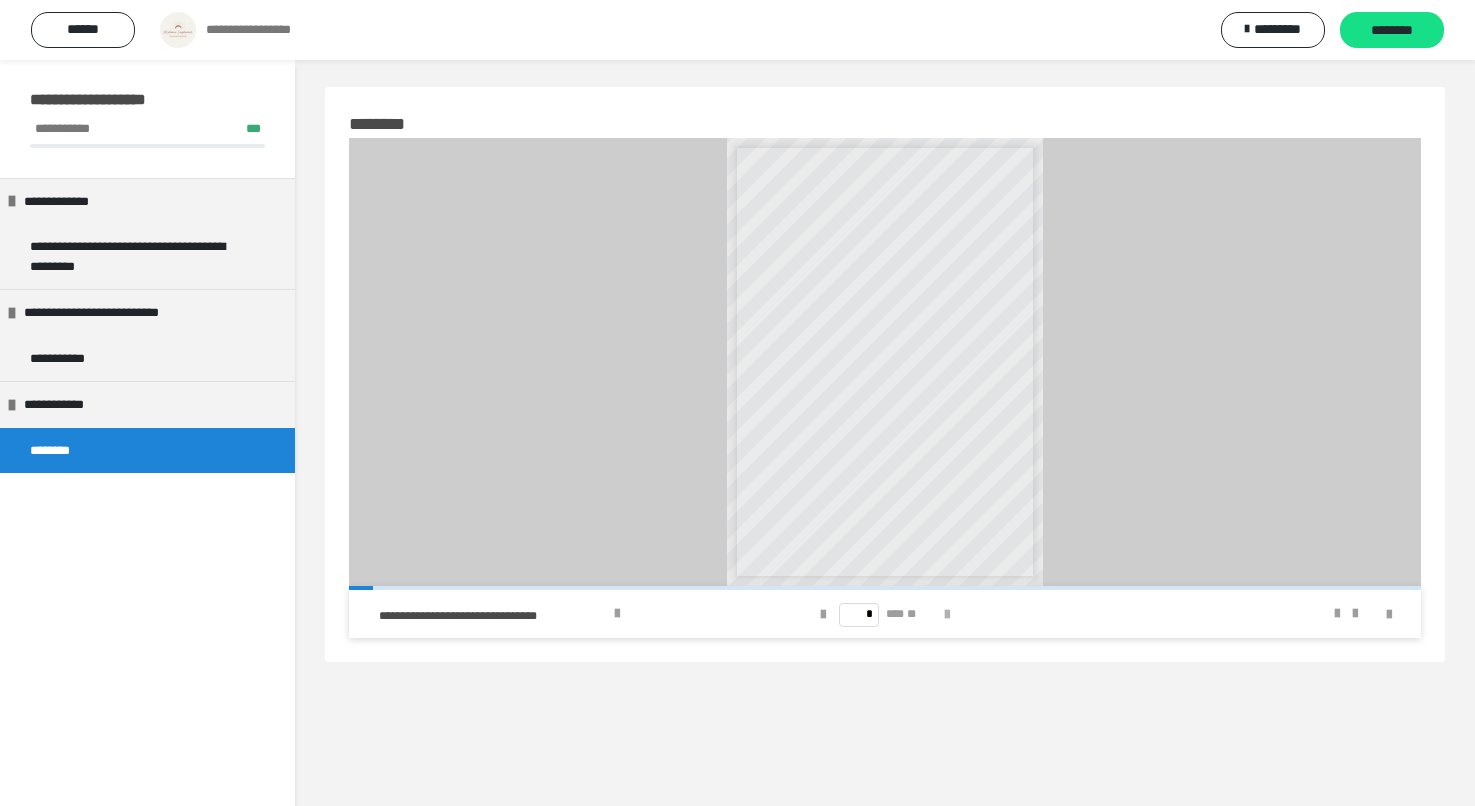 click at bounding box center [947, 615] 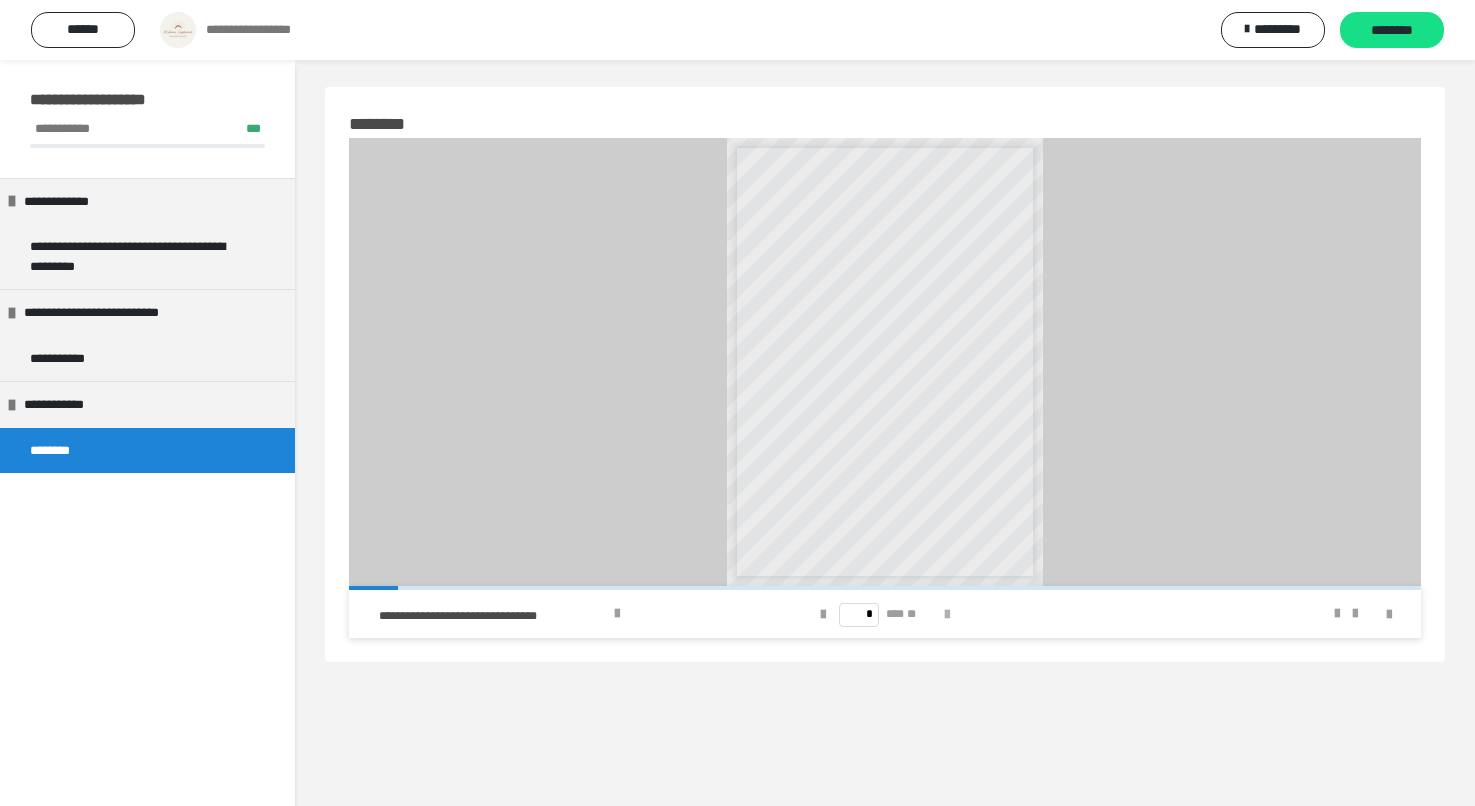 scroll, scrollTop: 7, scrollLeft: 0, axis: vertical 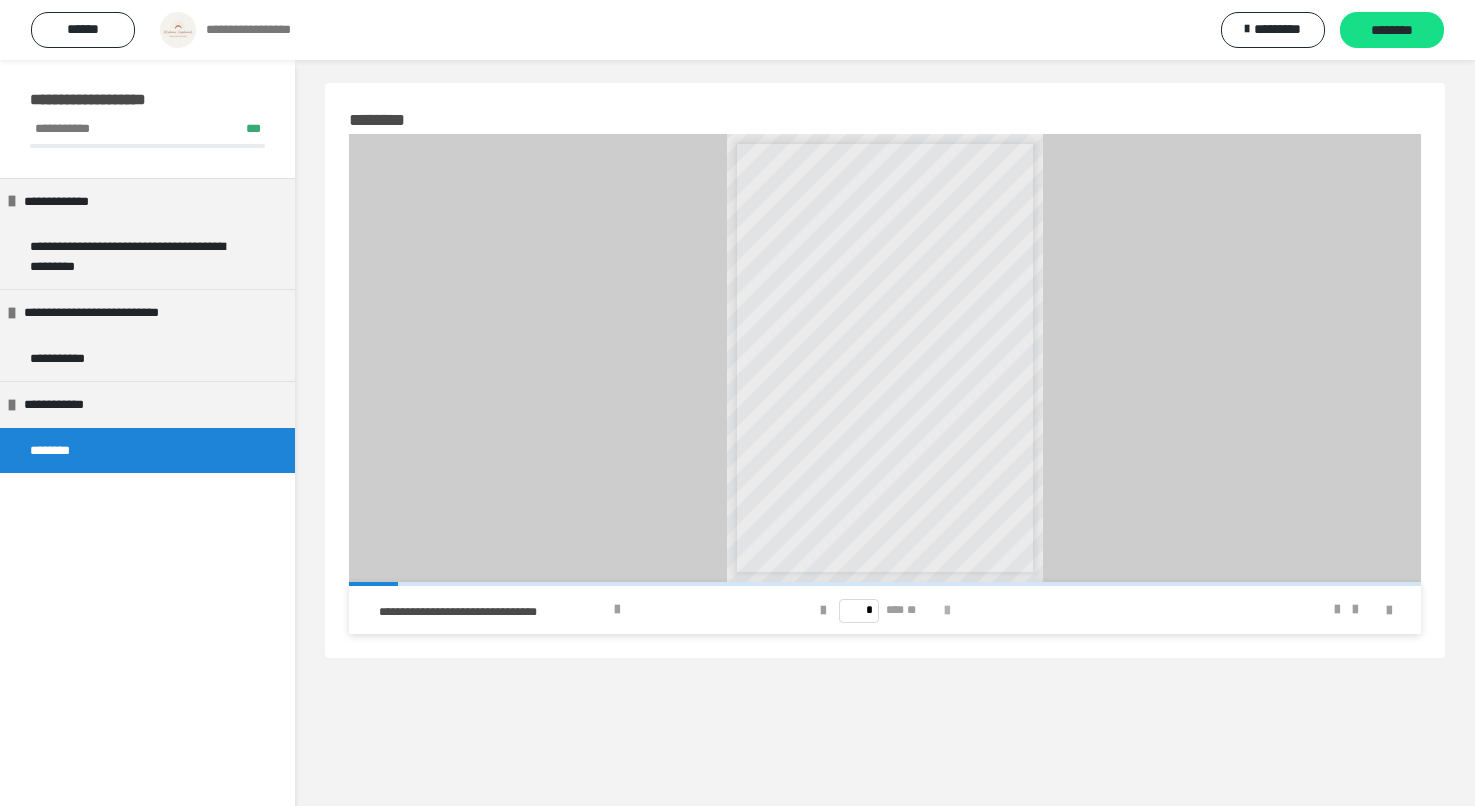 click at bounding box center [947, 611] 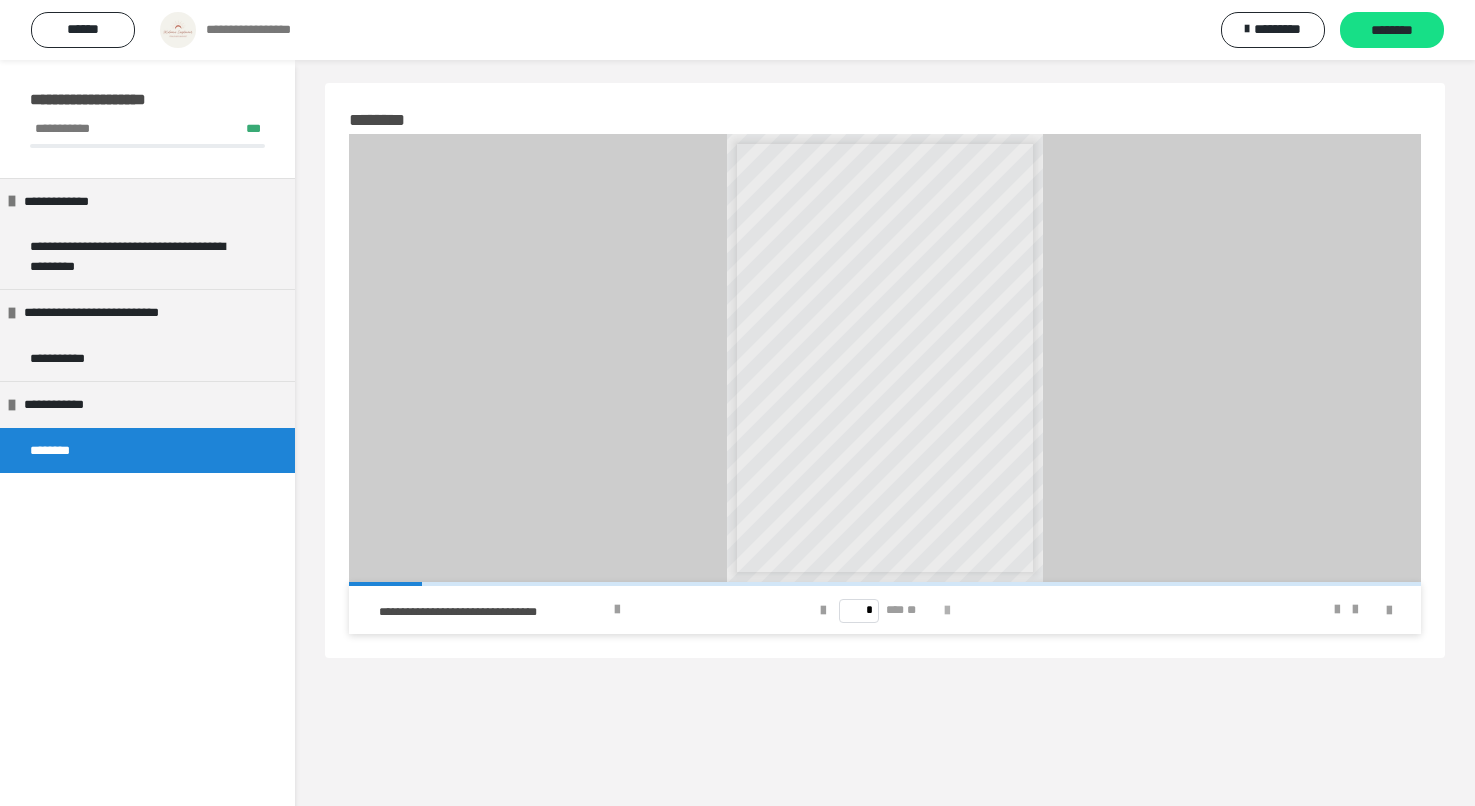 click at bounding box center [947, 611] 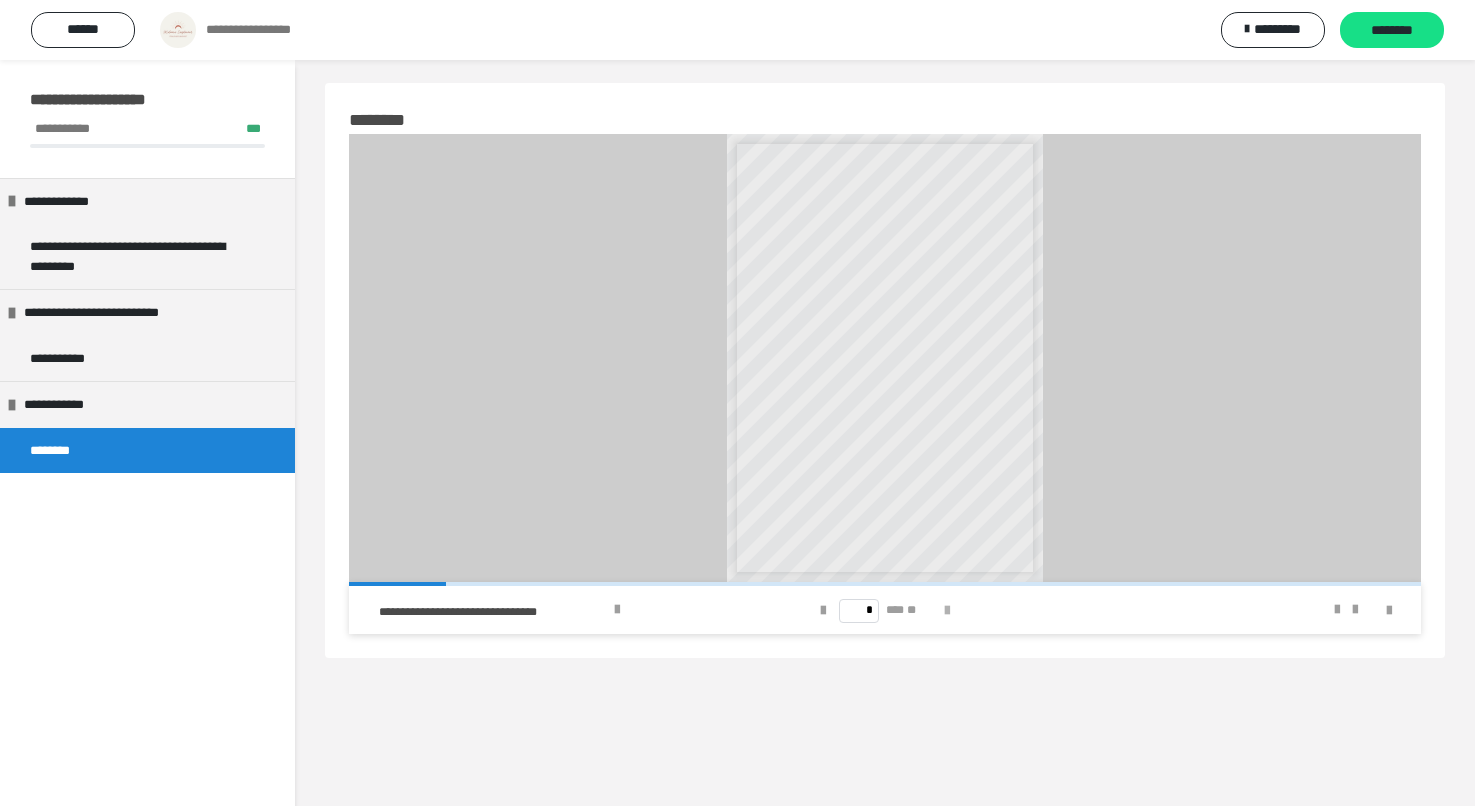 click at bounding box center (947, 611) 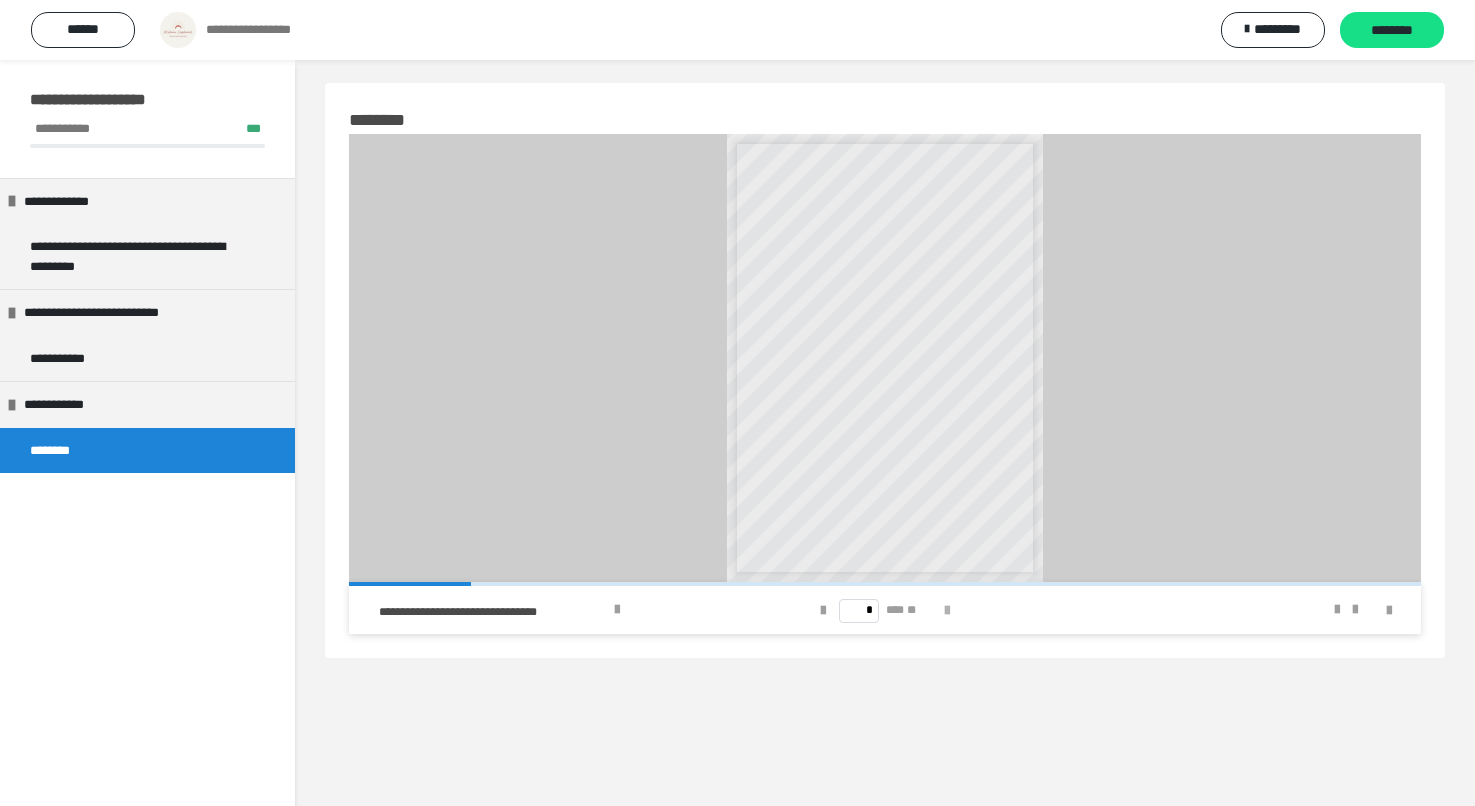 click at bounding box center [947, 611] 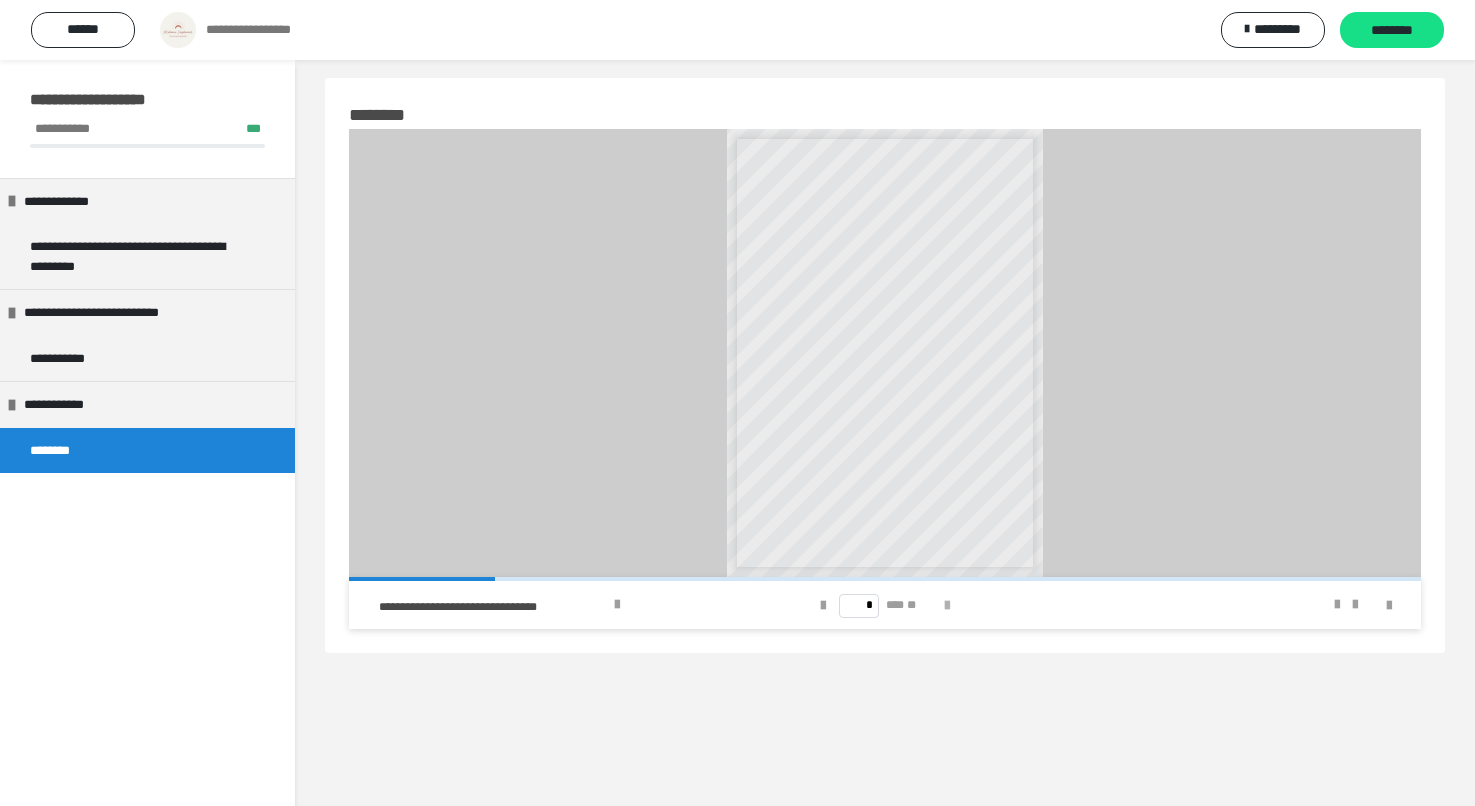 click at bounding box center (947, 605) 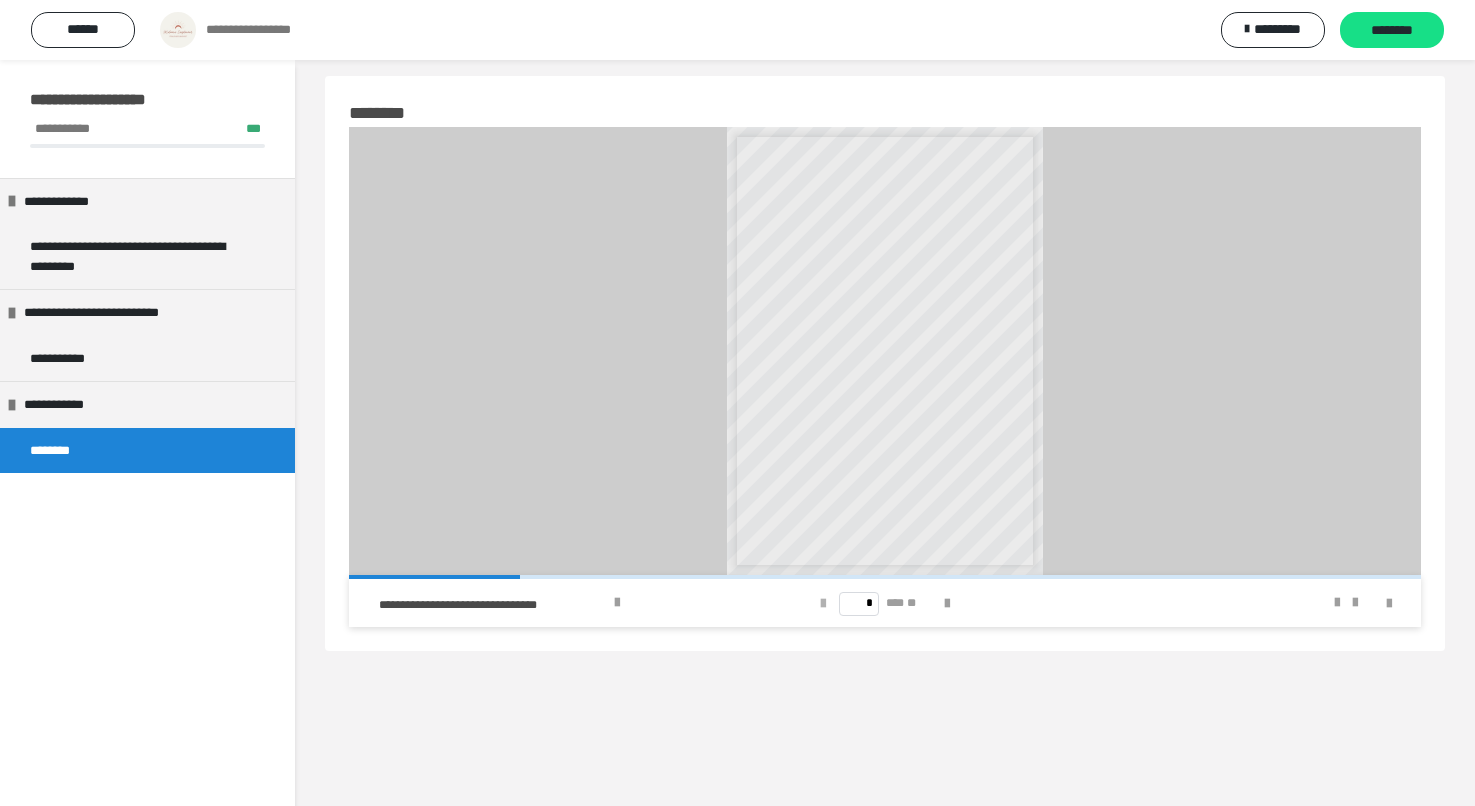 scroll, scrollTop: 12, scrollLeft: 0, axis: vertical 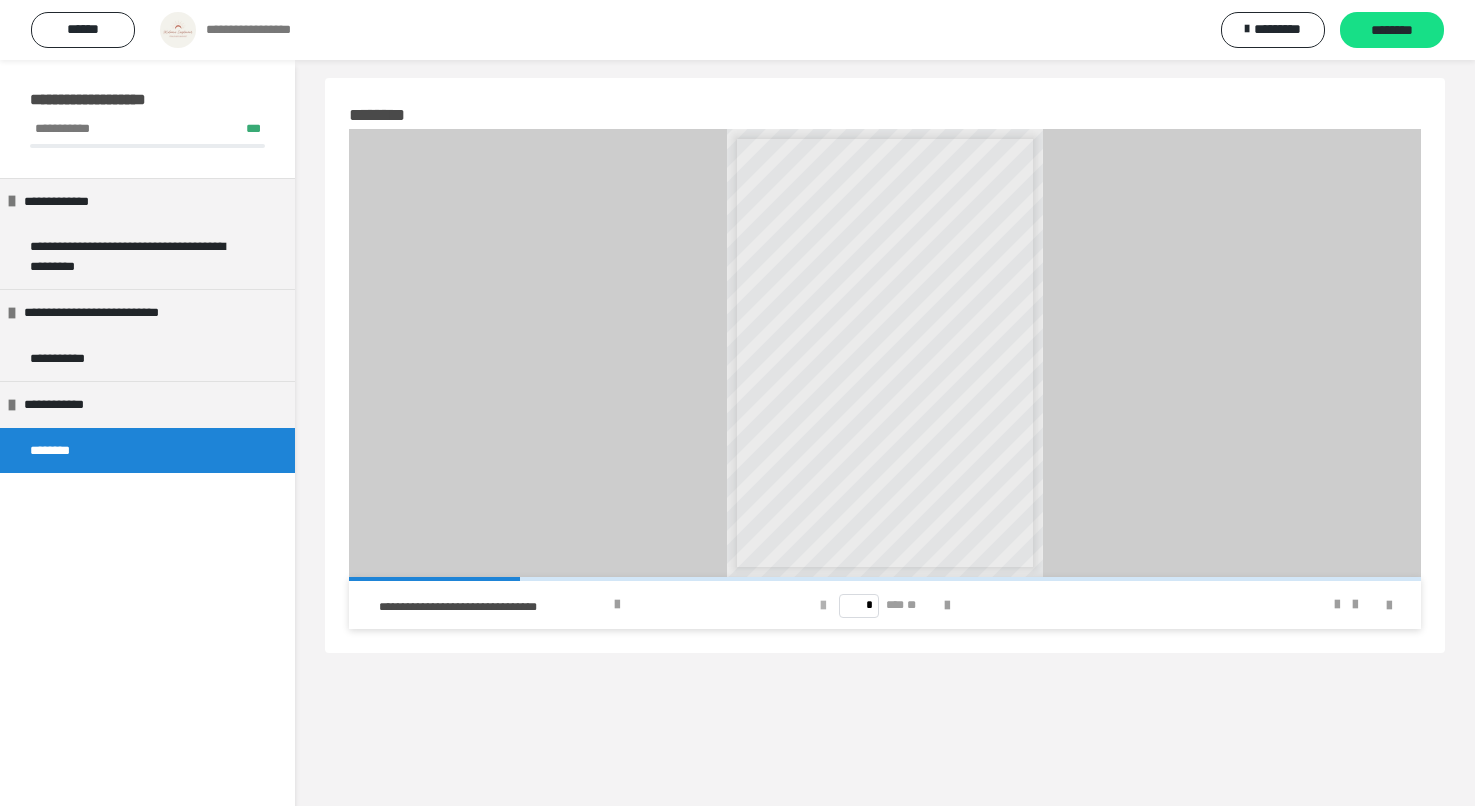 click at bounding box center [823, 606] 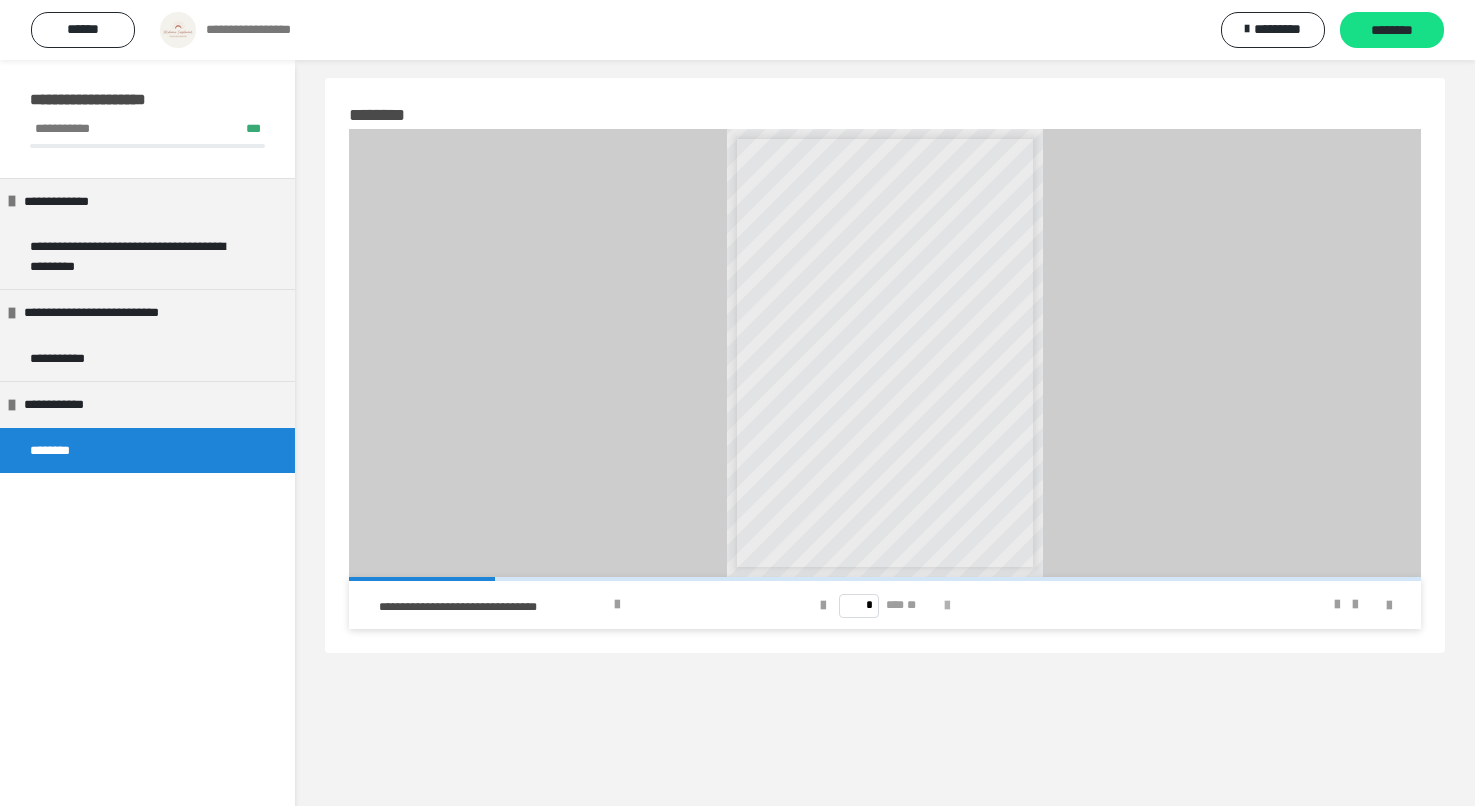 click at bounding box center [947, 606] 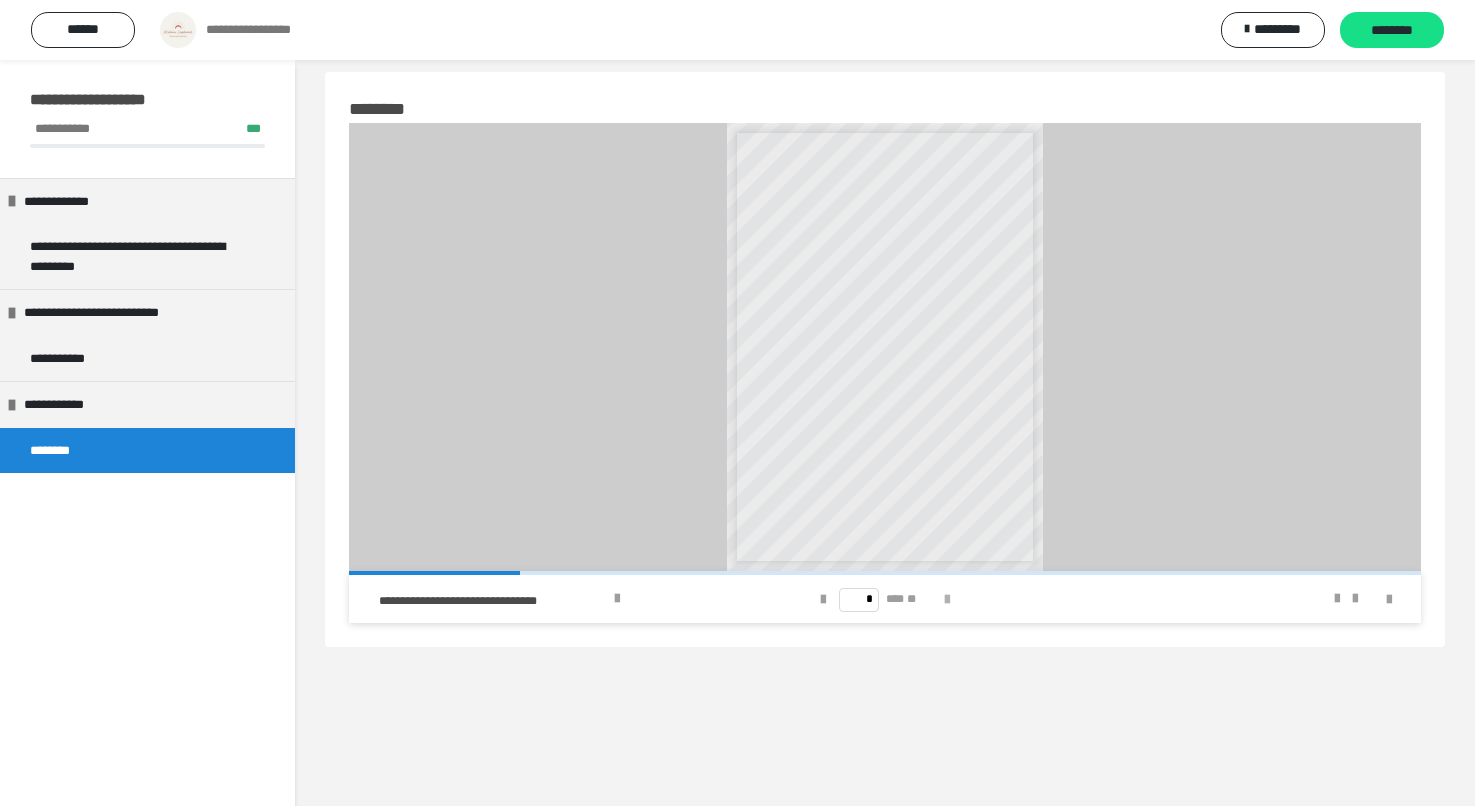 click at bounding box center [947, 600] 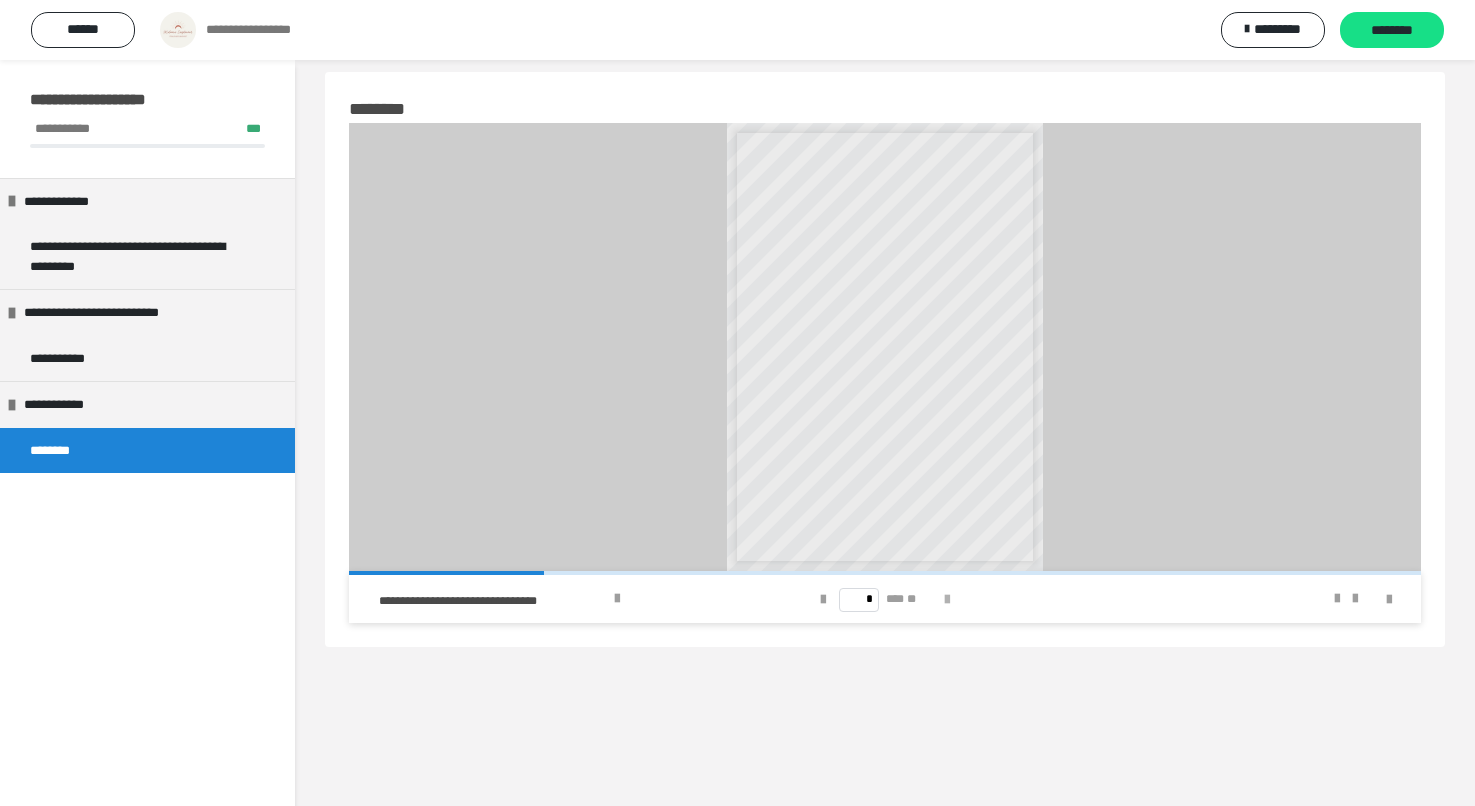 click at bounding box center (947, 600) 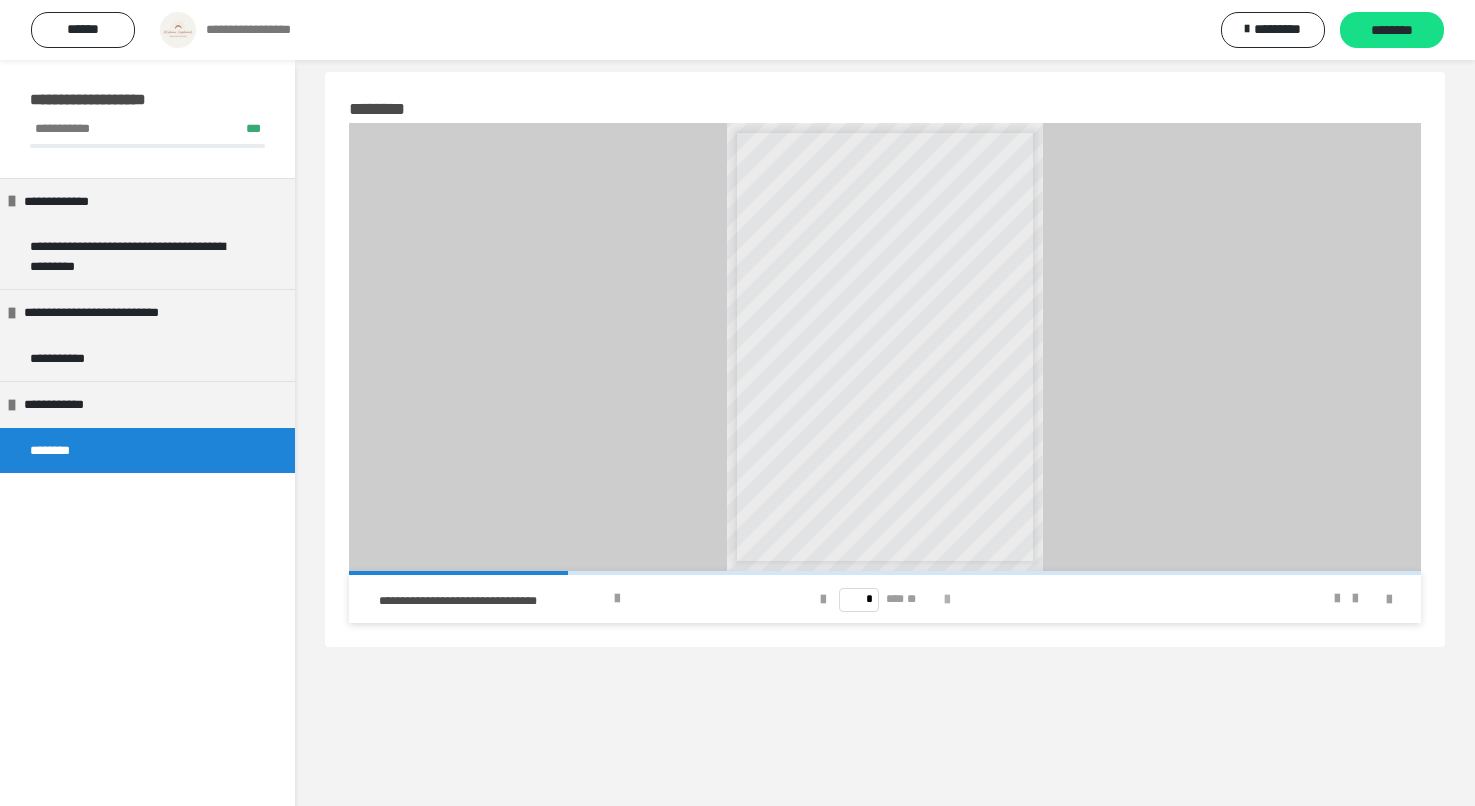 click at bounding box center (947, 600) 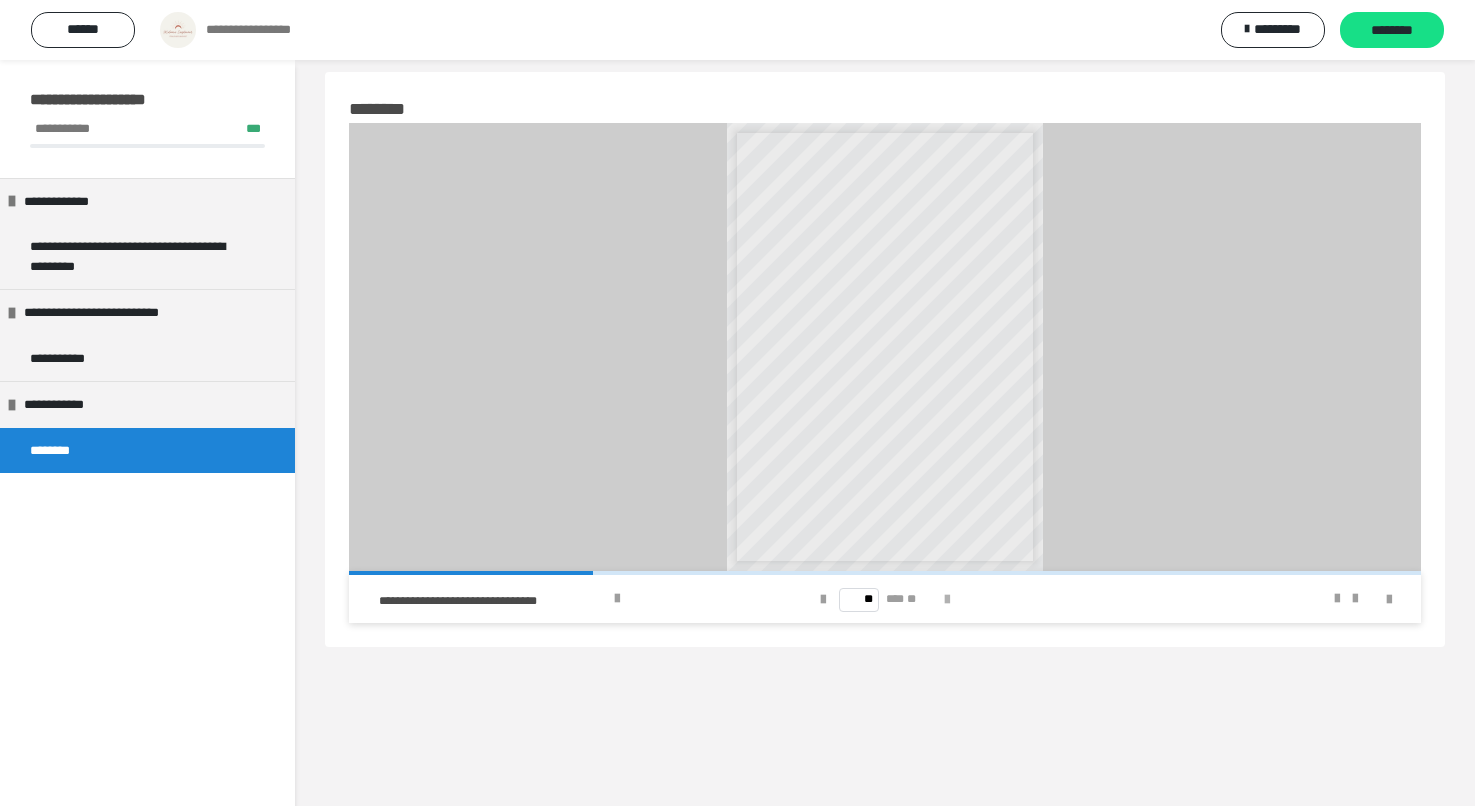 click at bounding box center (947, 600) 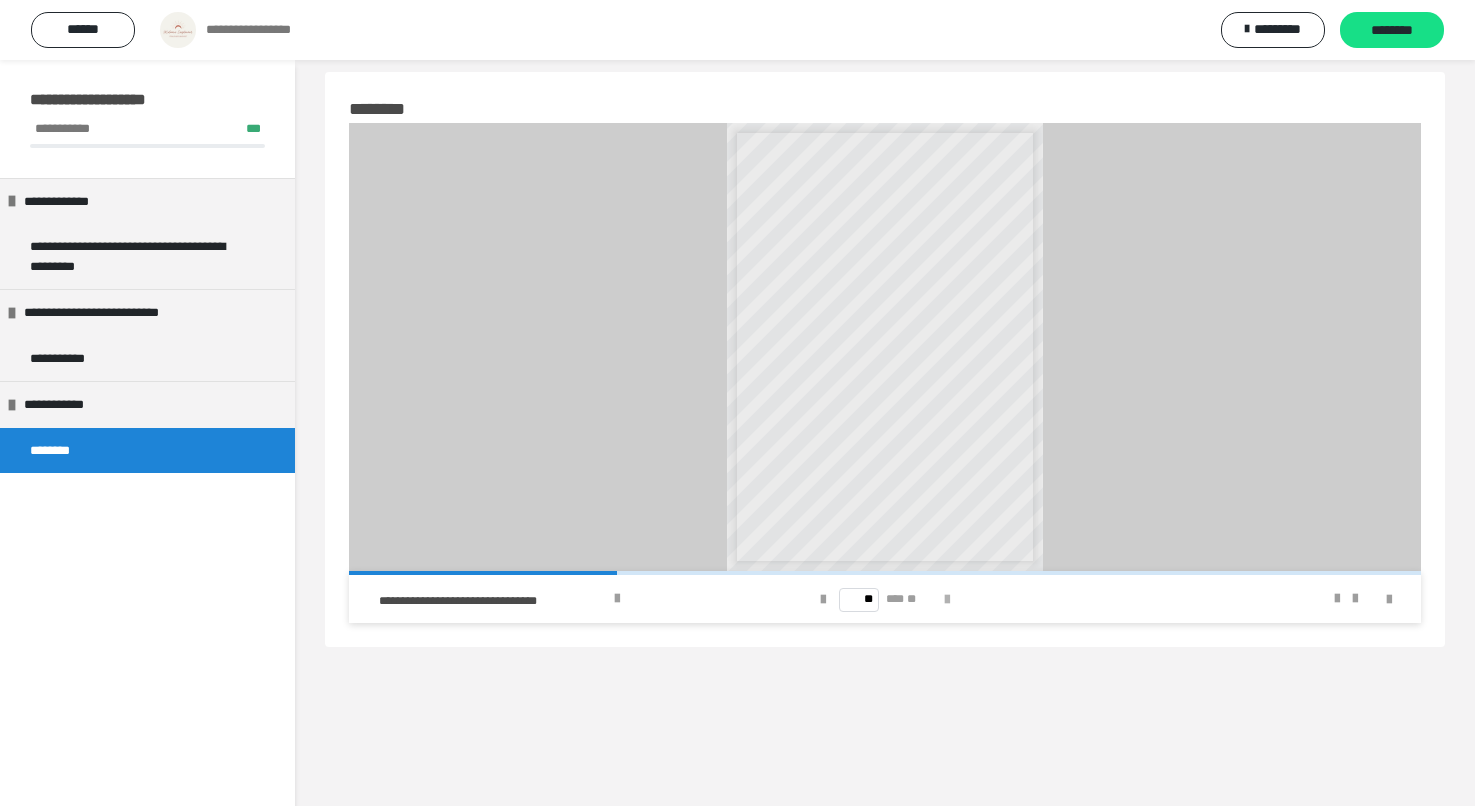 click at bounding box center [947, 600] 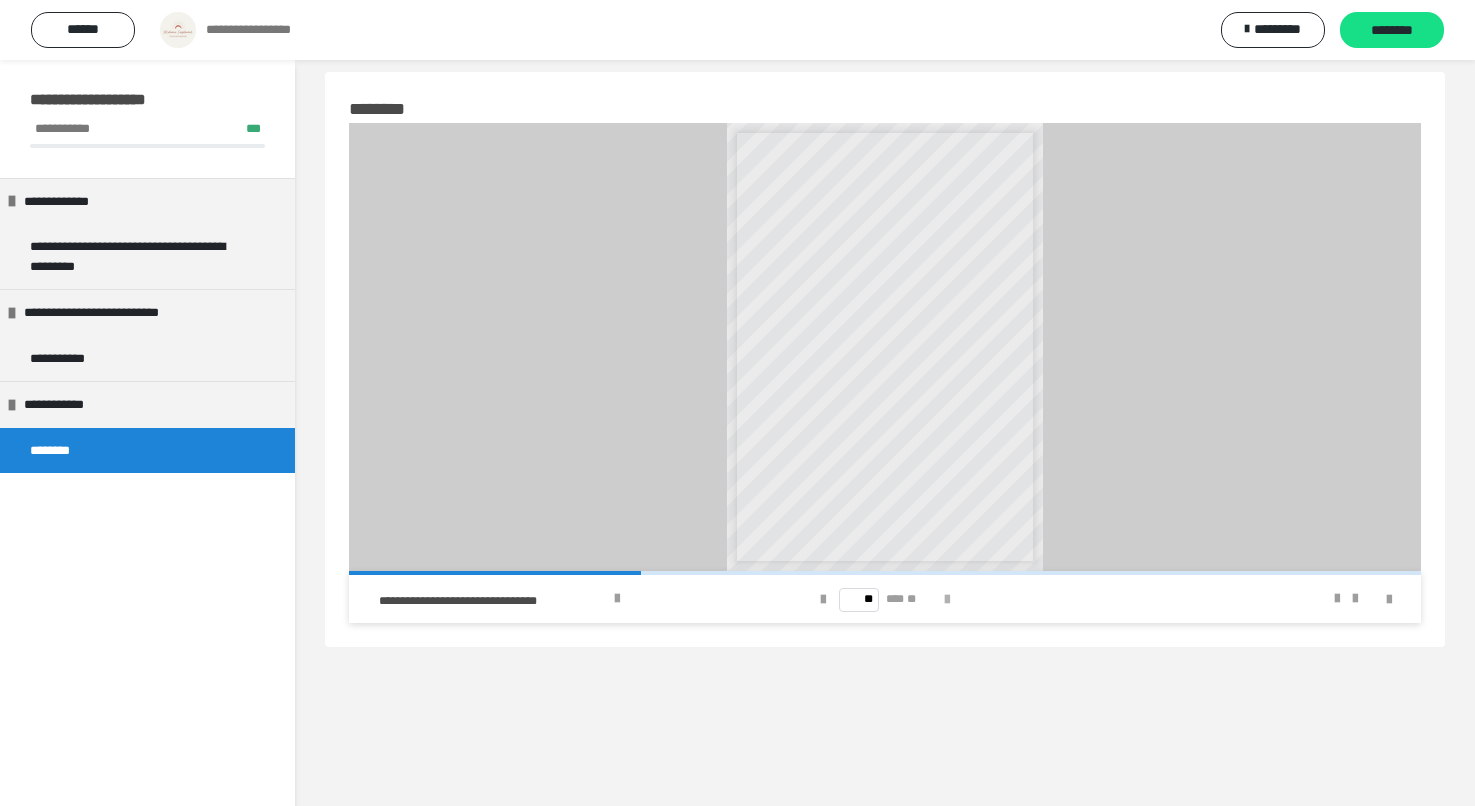 click at bounding box center (947, 600) 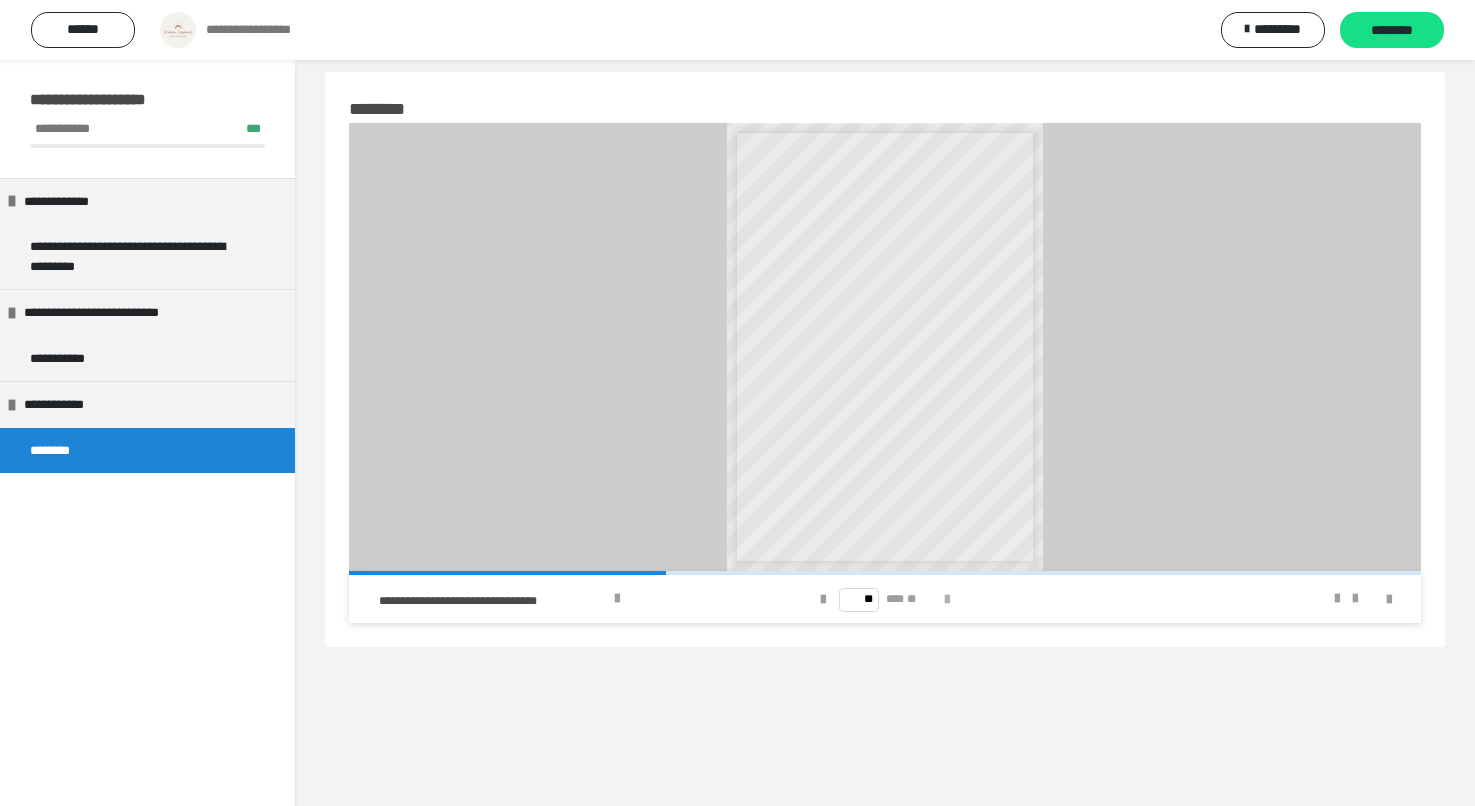 click at bounding box center (947, 600) 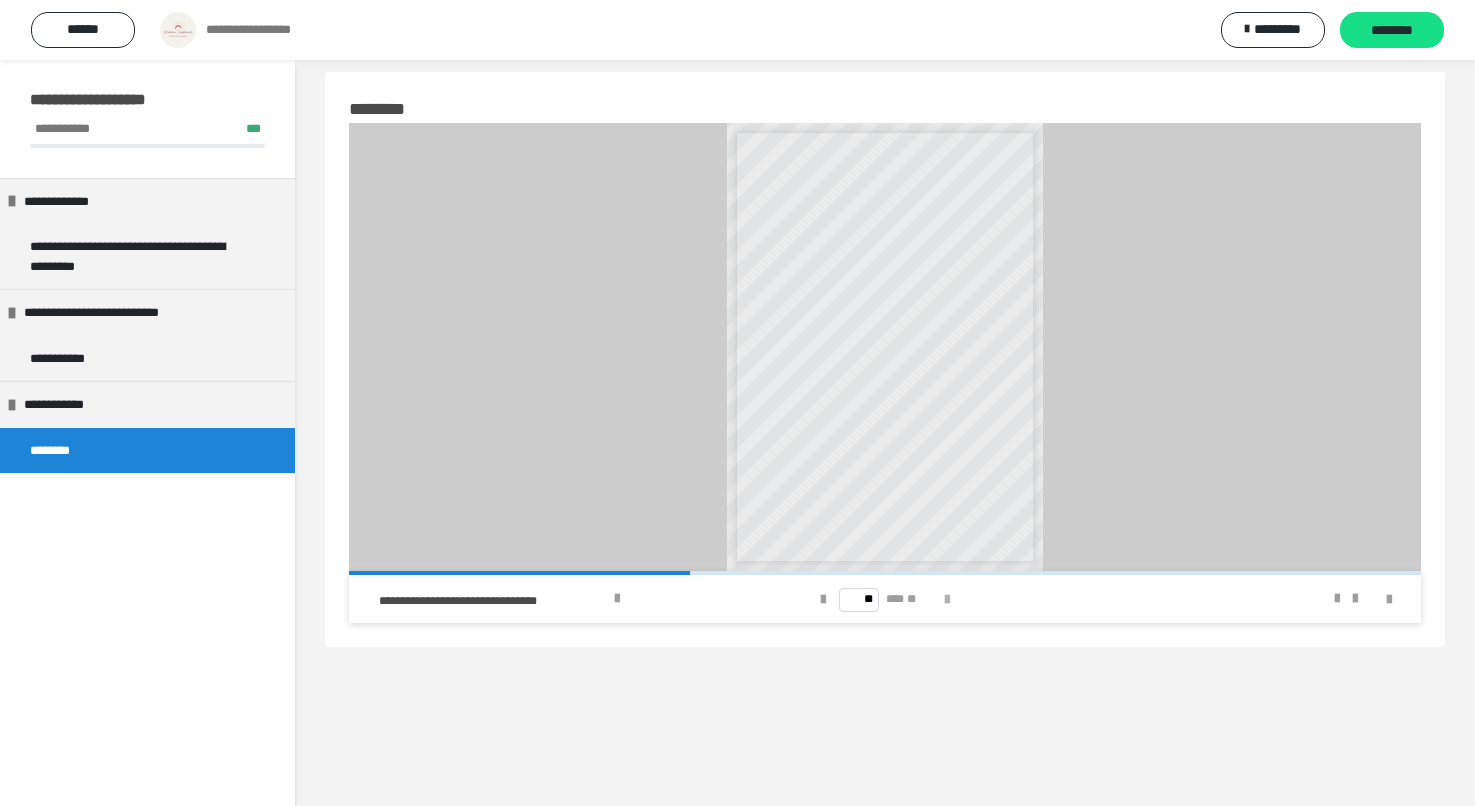 scroll, scrollTop: 19, scrollLeft: 0, axis: vertical 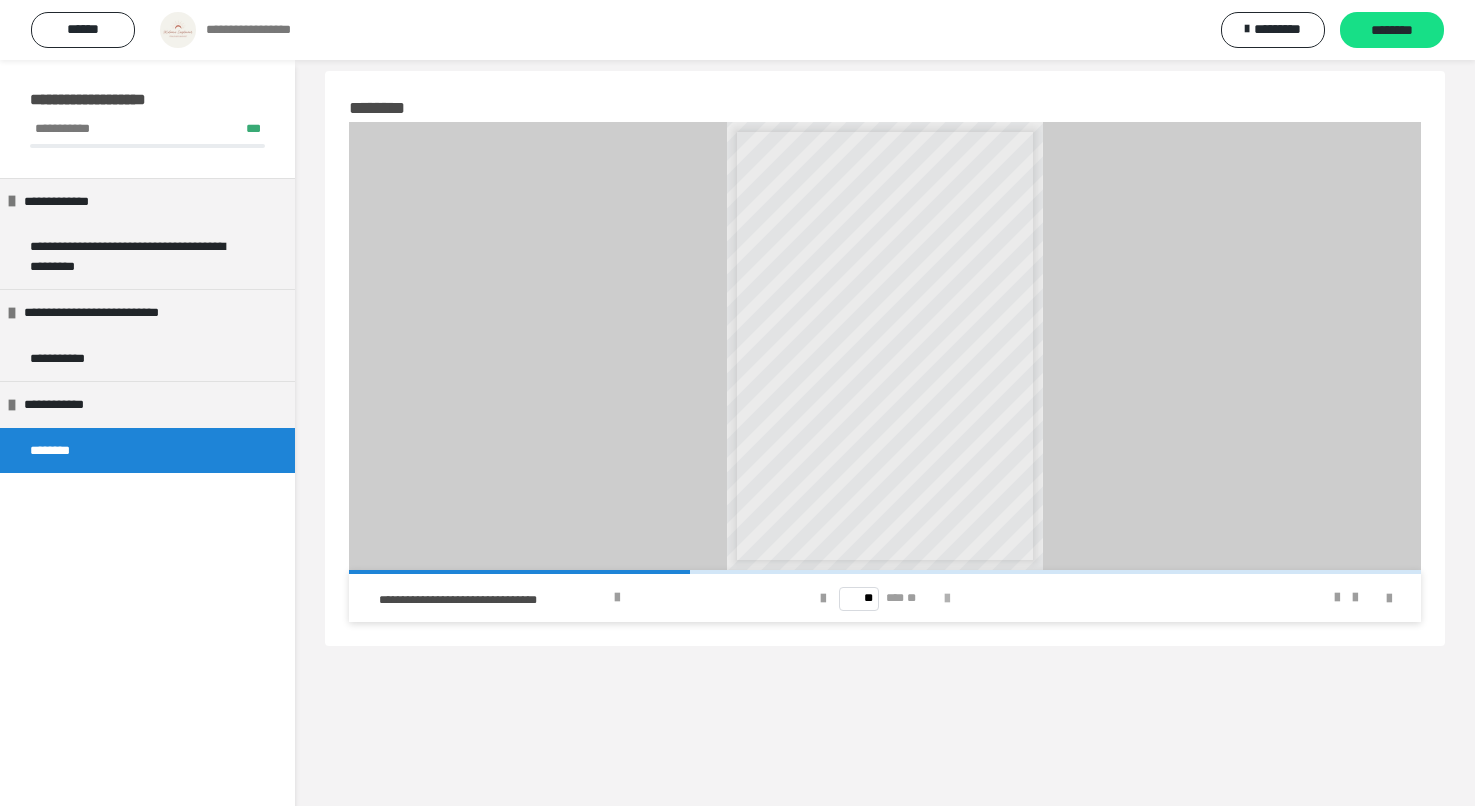click at bounding box center [947, 599] 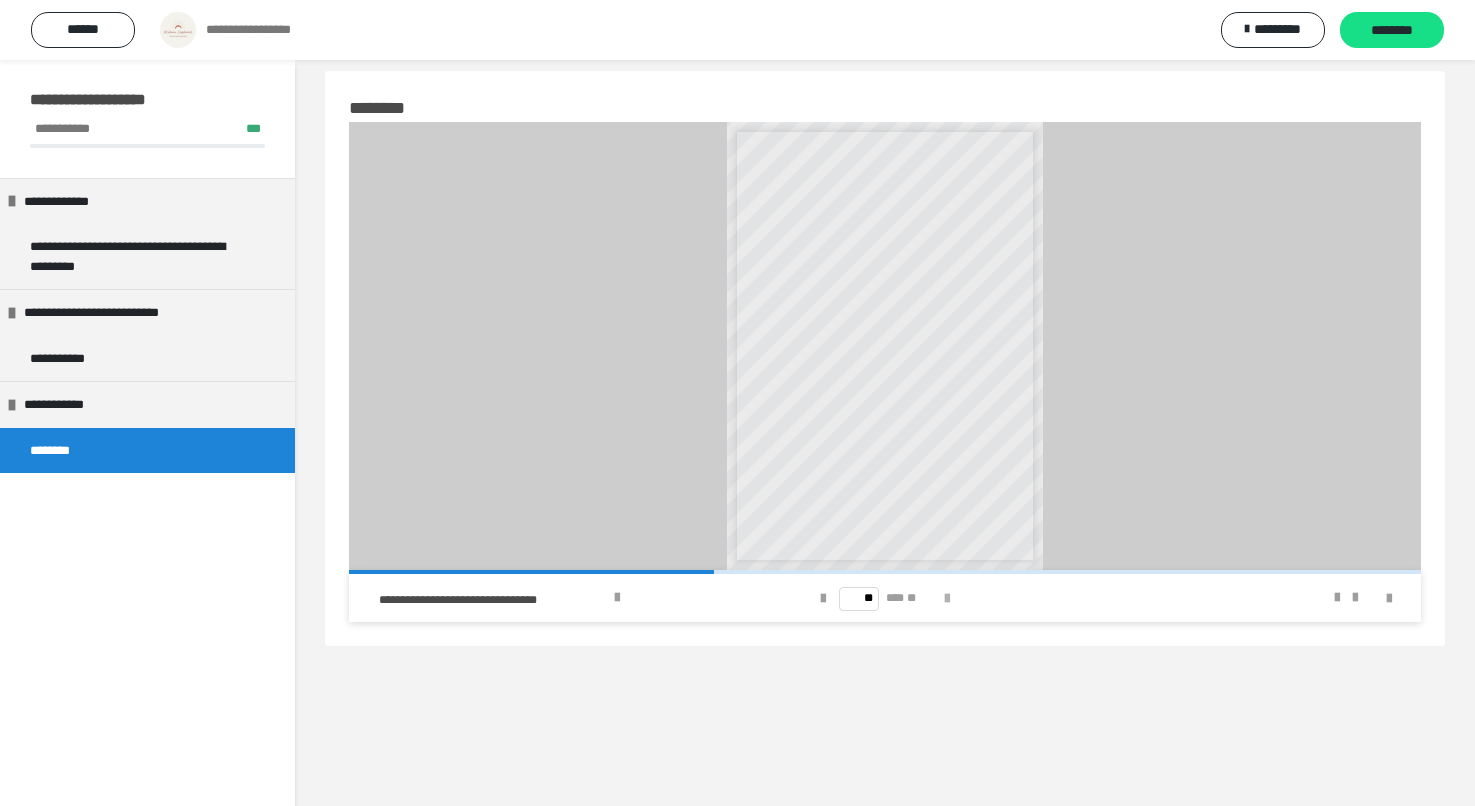 scroll, scrollTop: 21, scrollLeft: 0, axis: vertical 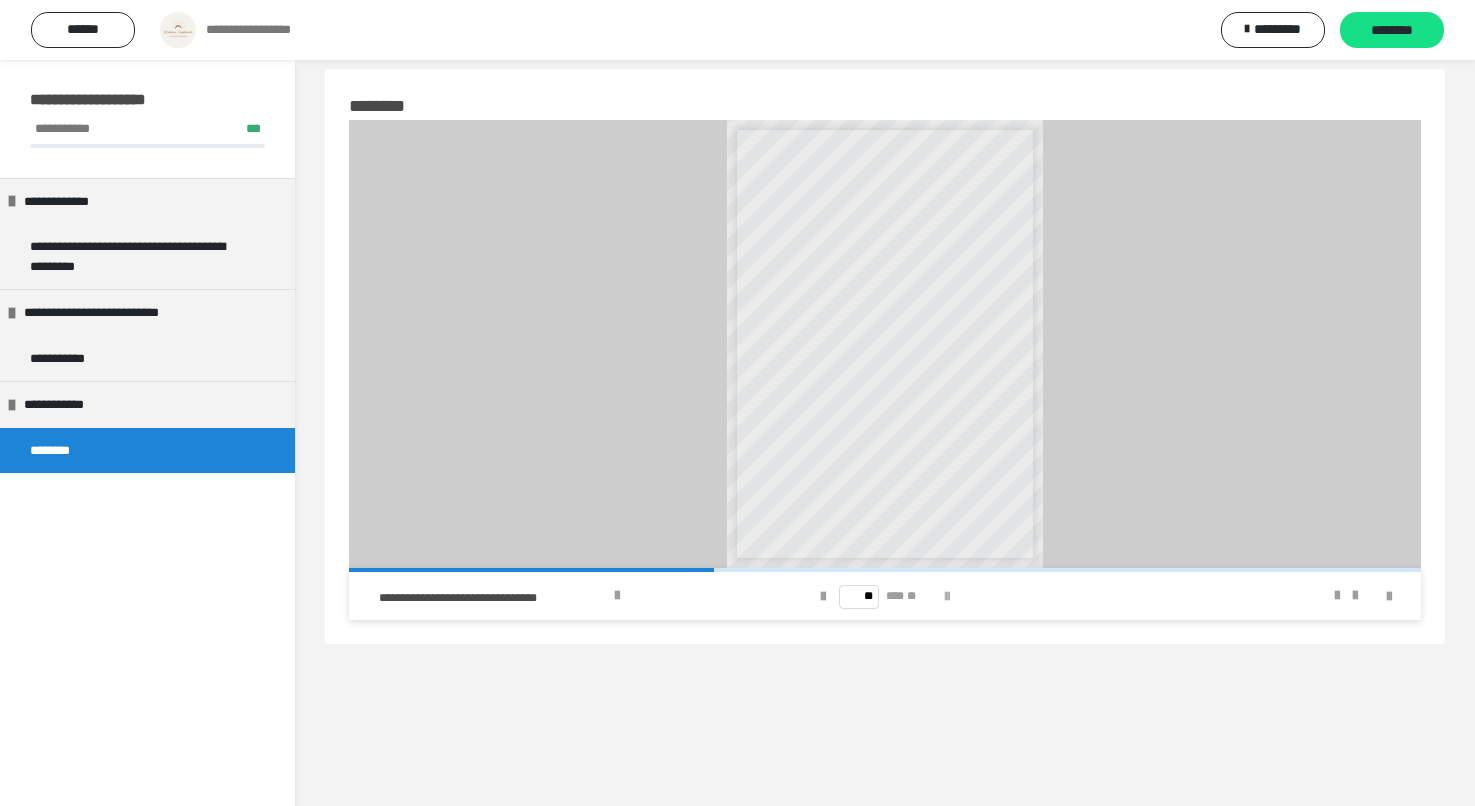 click at bounding box center (947, 597) 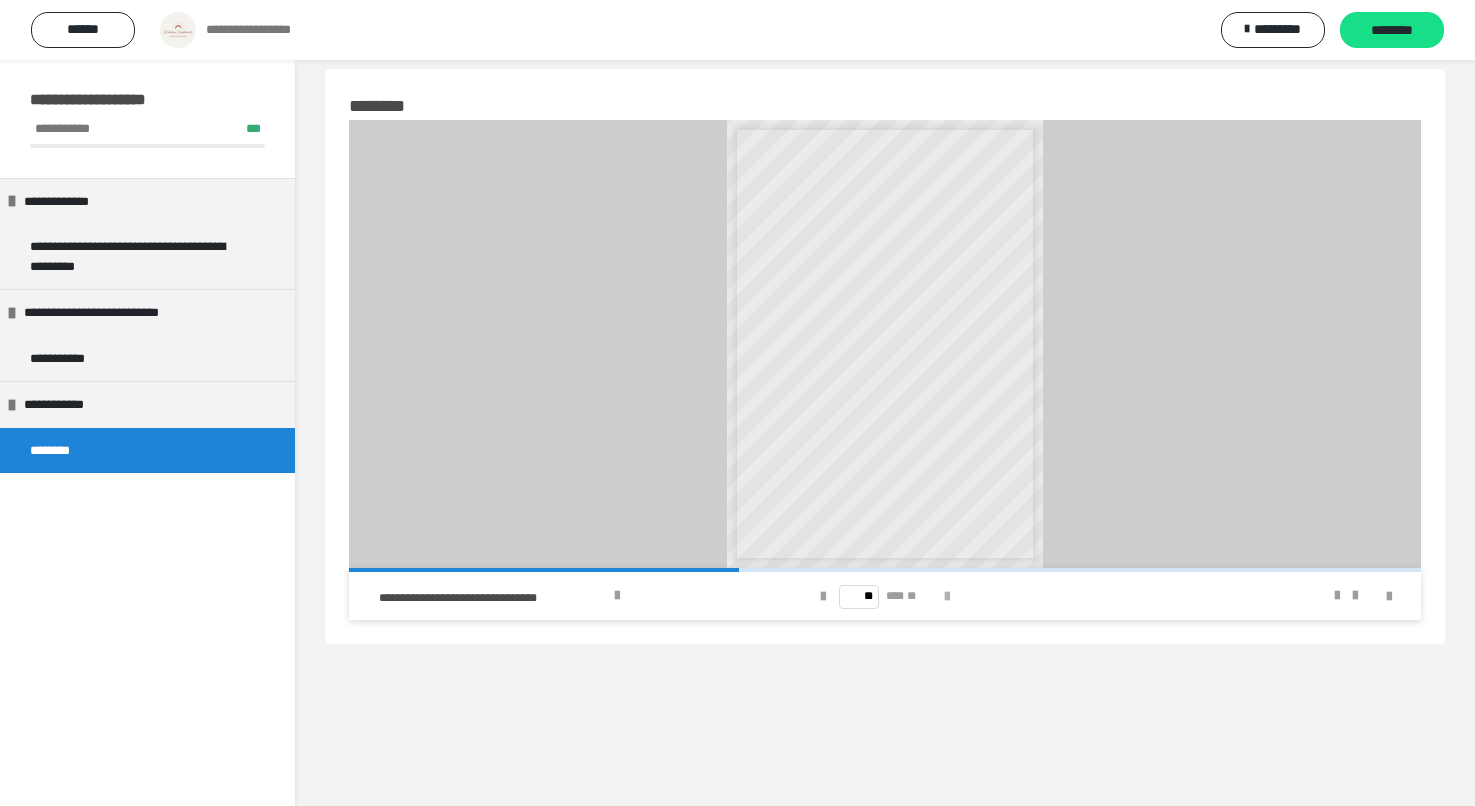 click at bounding box center [947, 597] 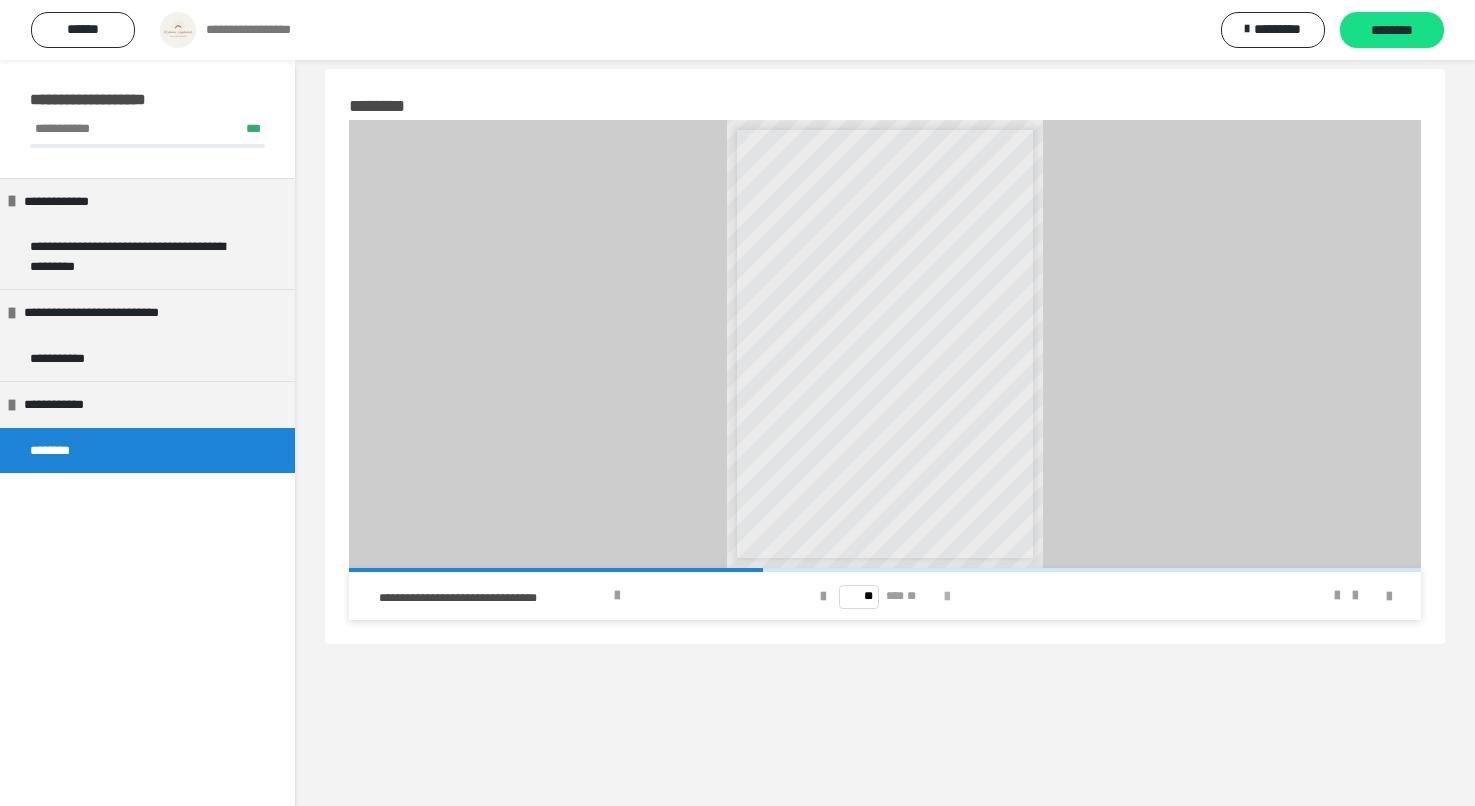 click at bounding box center [947, 597] 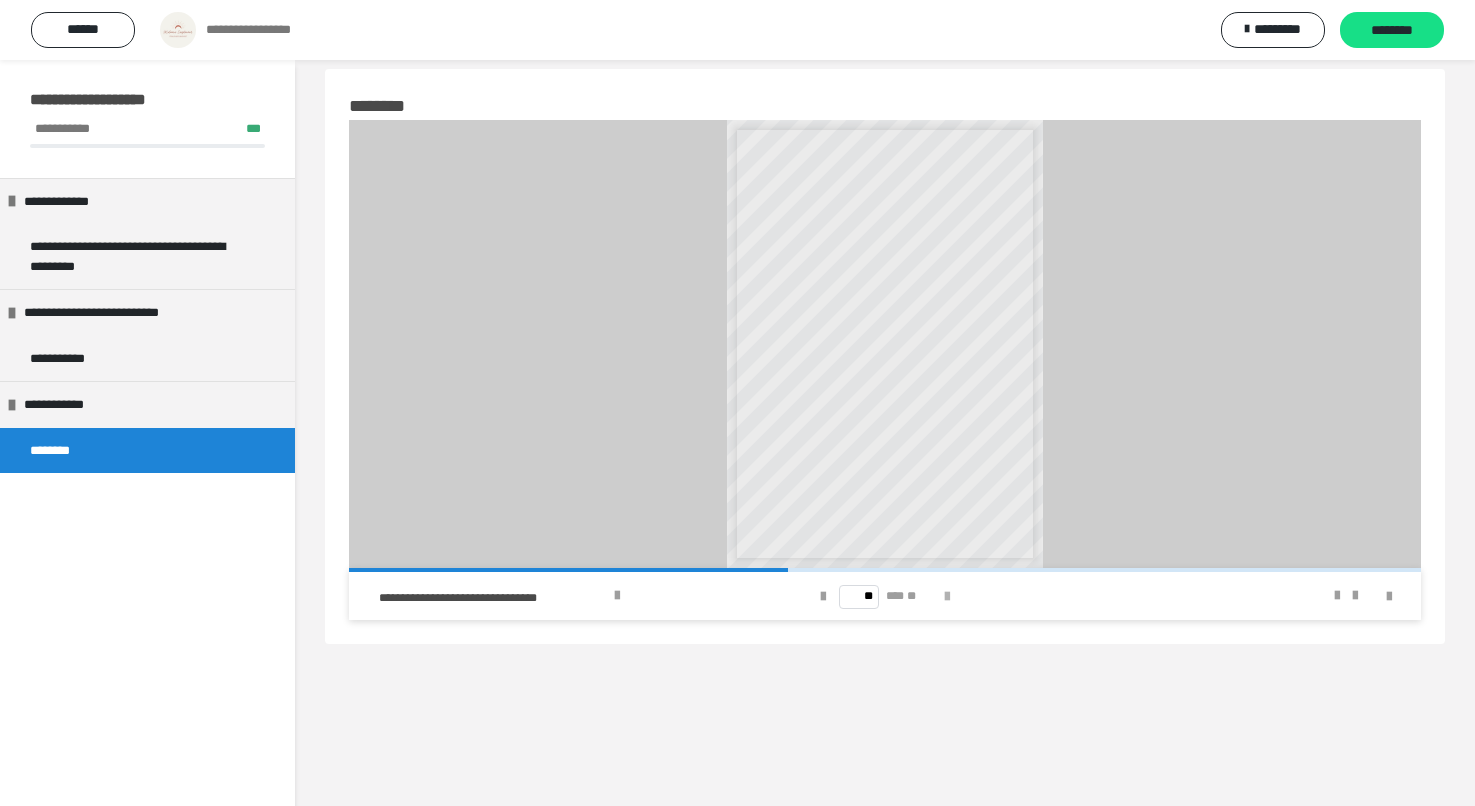 click at bounding box center (947, 597) 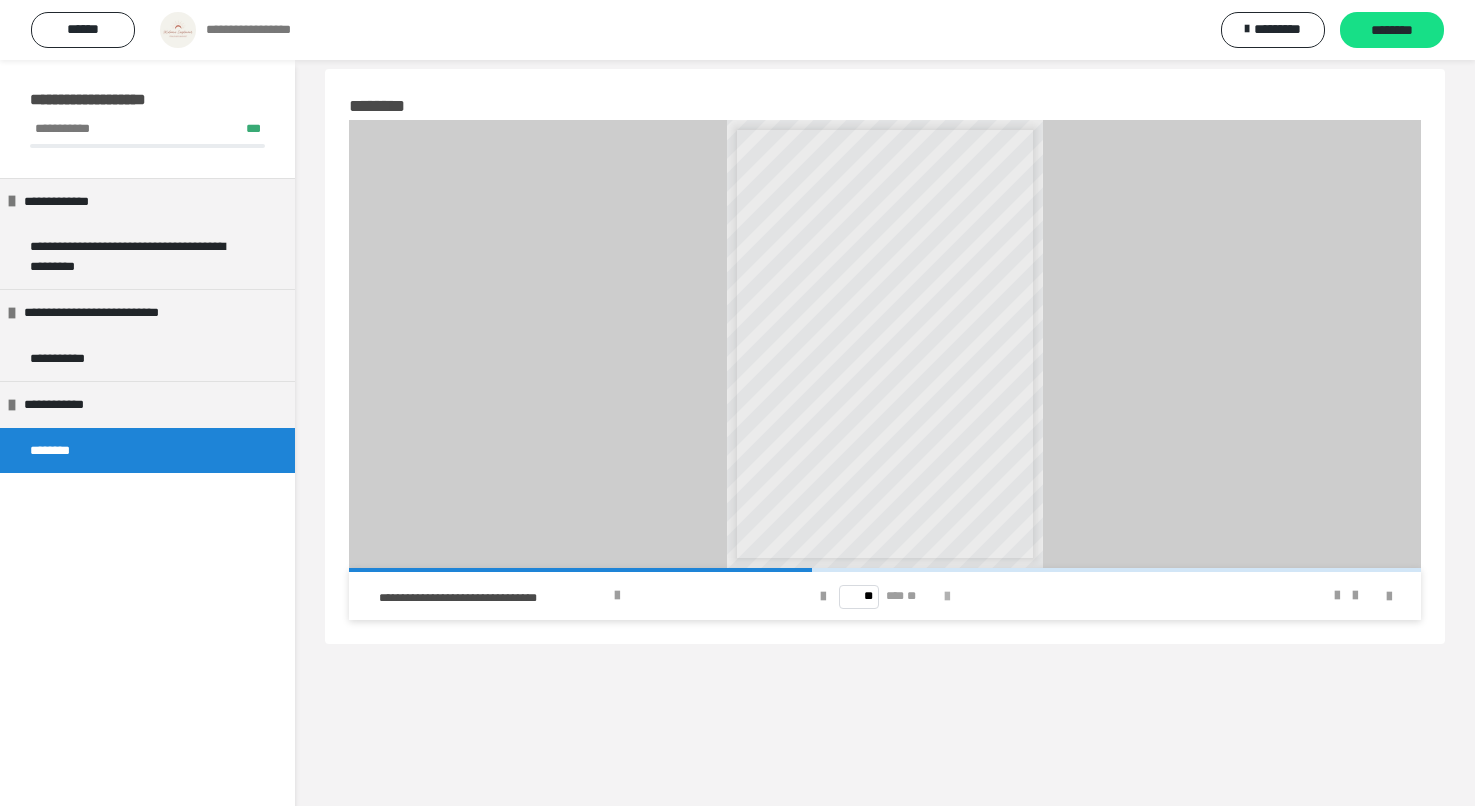 click at bounding box center (947, 597) 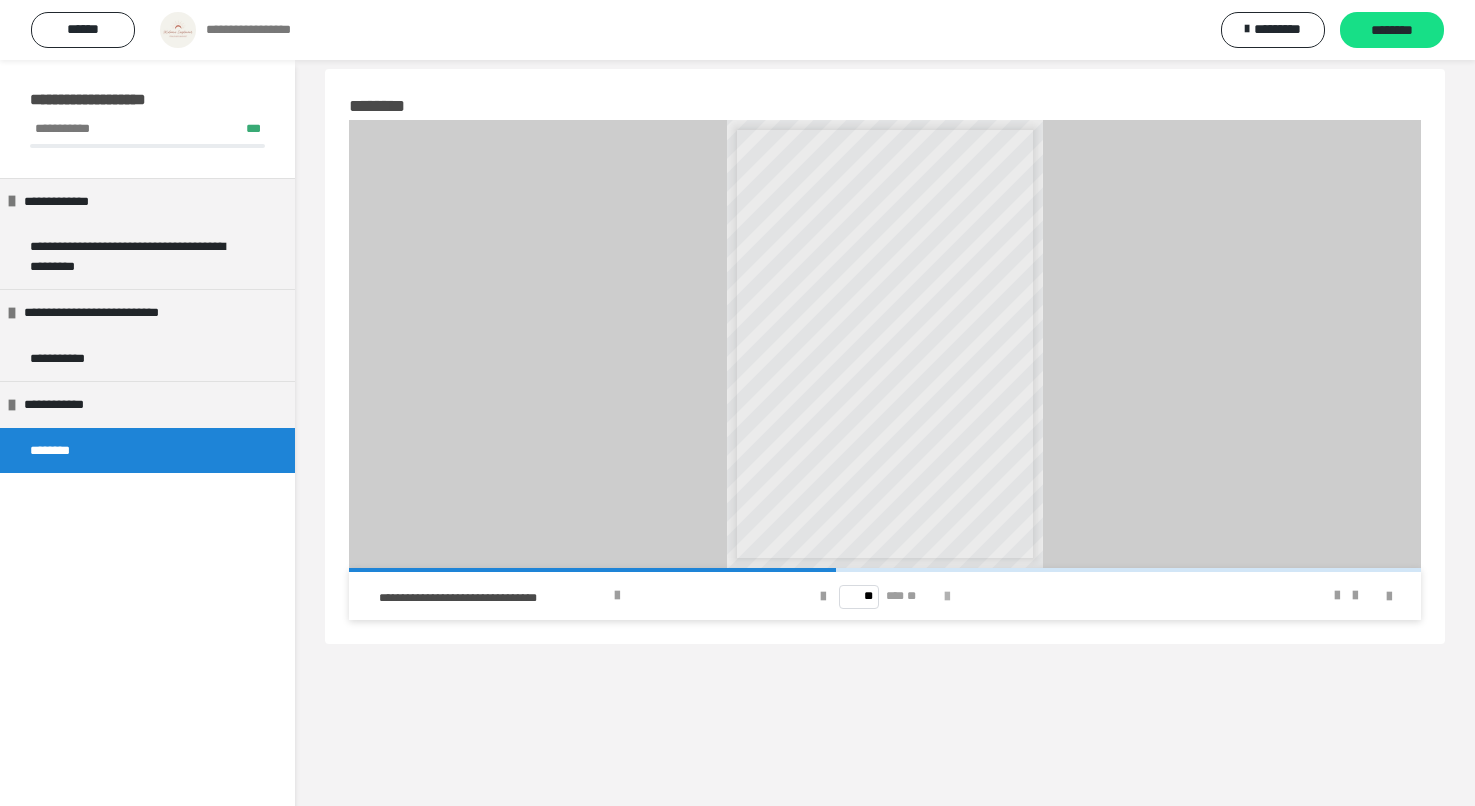 click at bounding box center (947, 597) 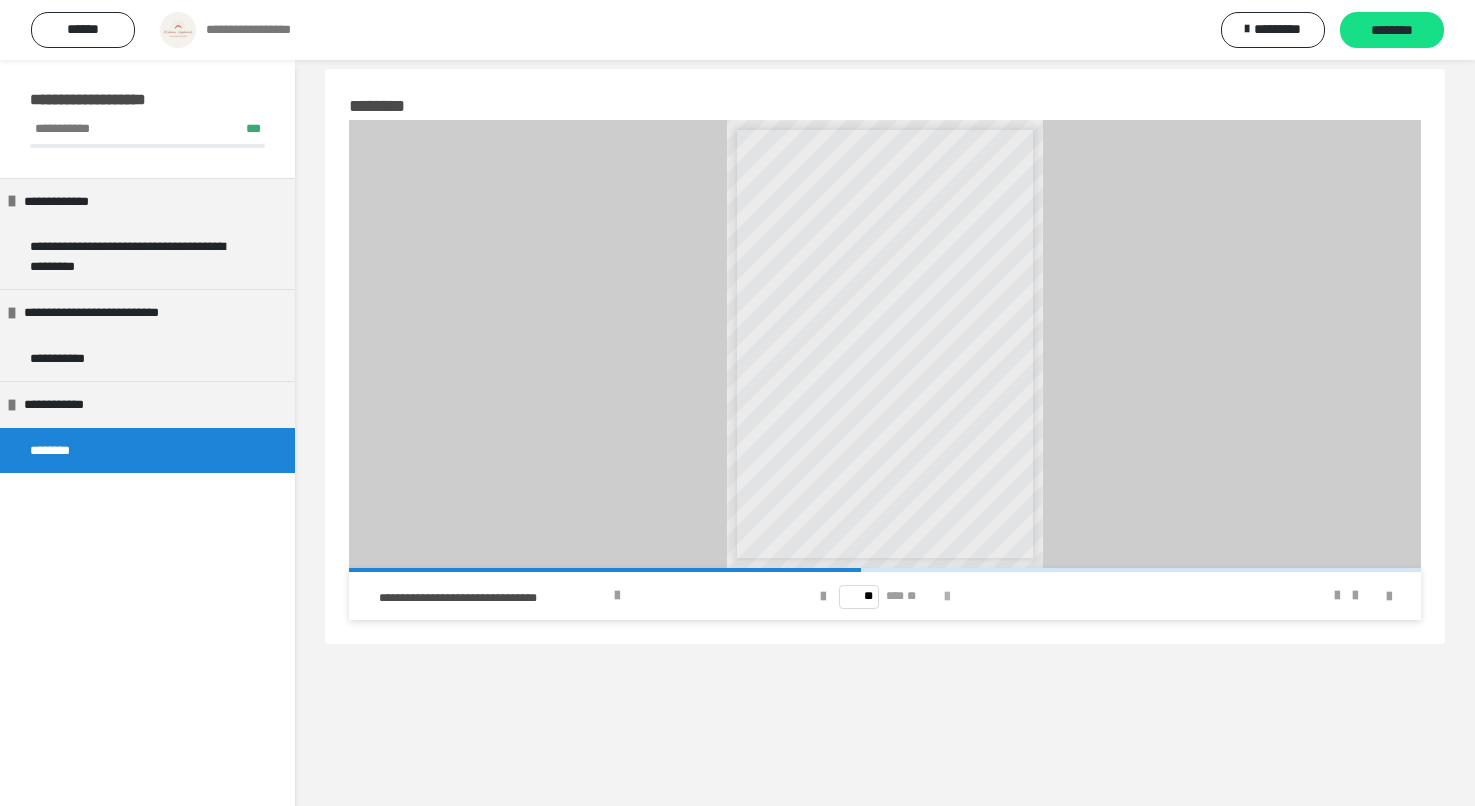 click at bounding box center [947, 597] 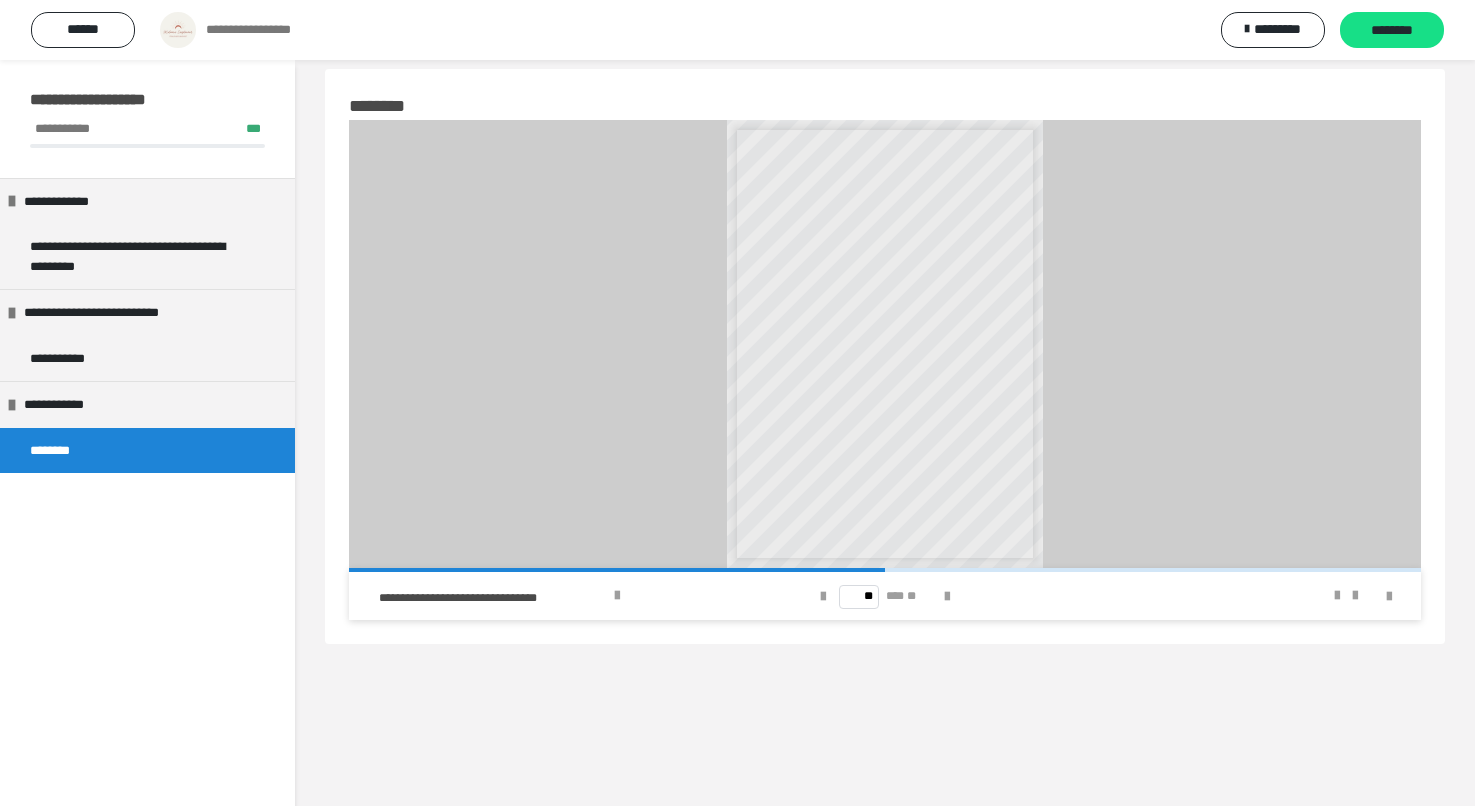 click on "** *** **" at bounding box center (885, 596) 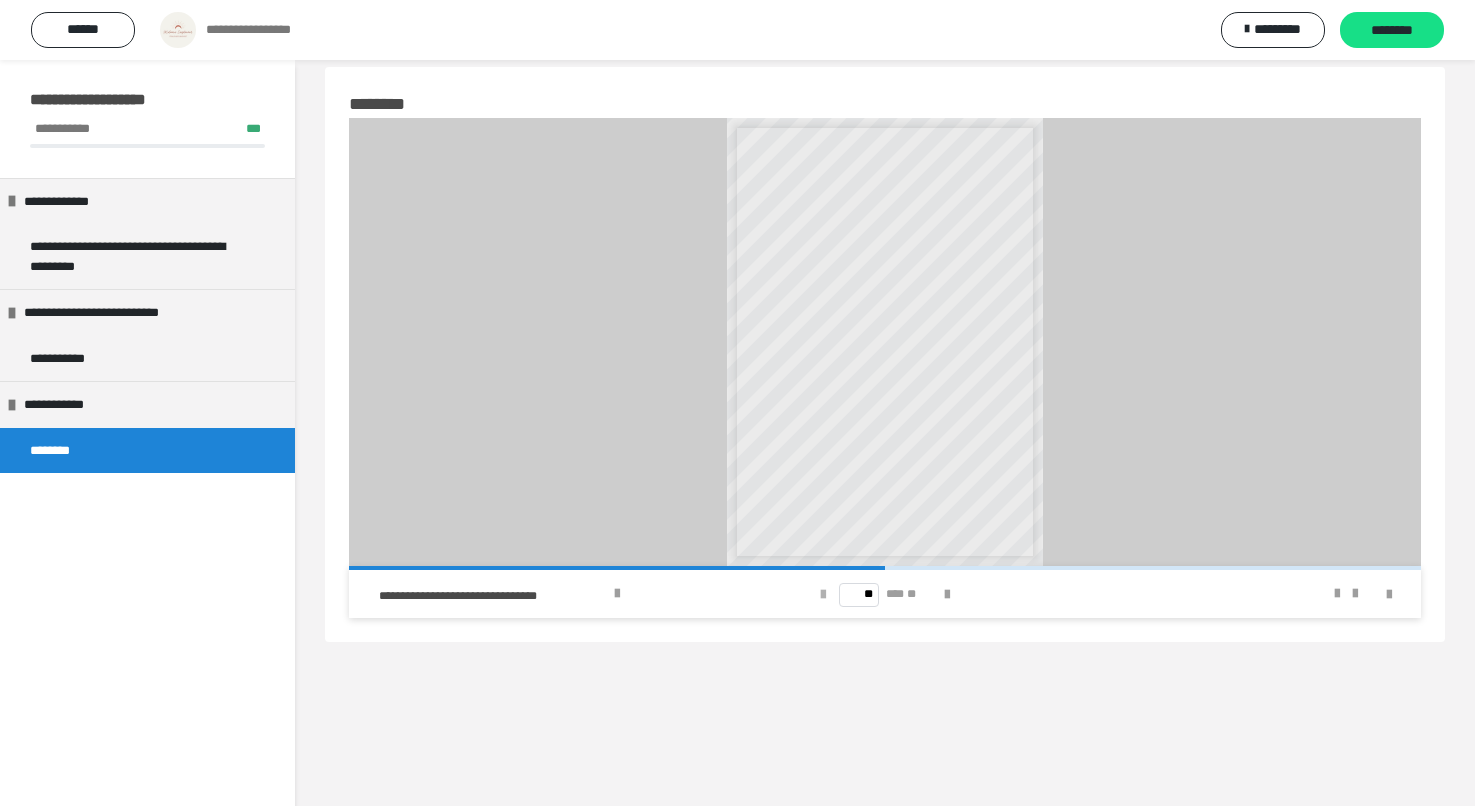 click at bounding box center [823, 595] 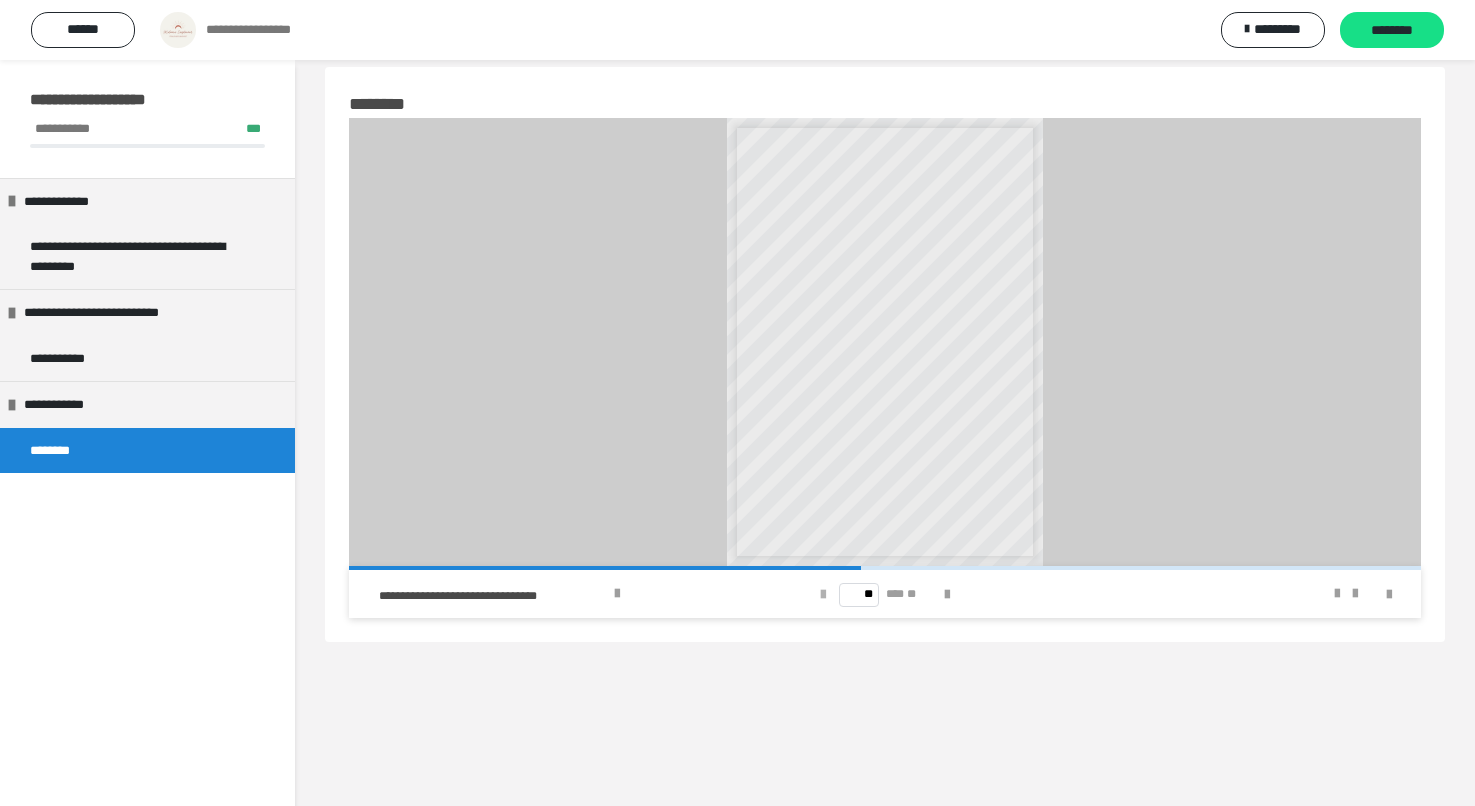 scroll, scrollTop: 25, scrollLeft: 0, axis: vertical 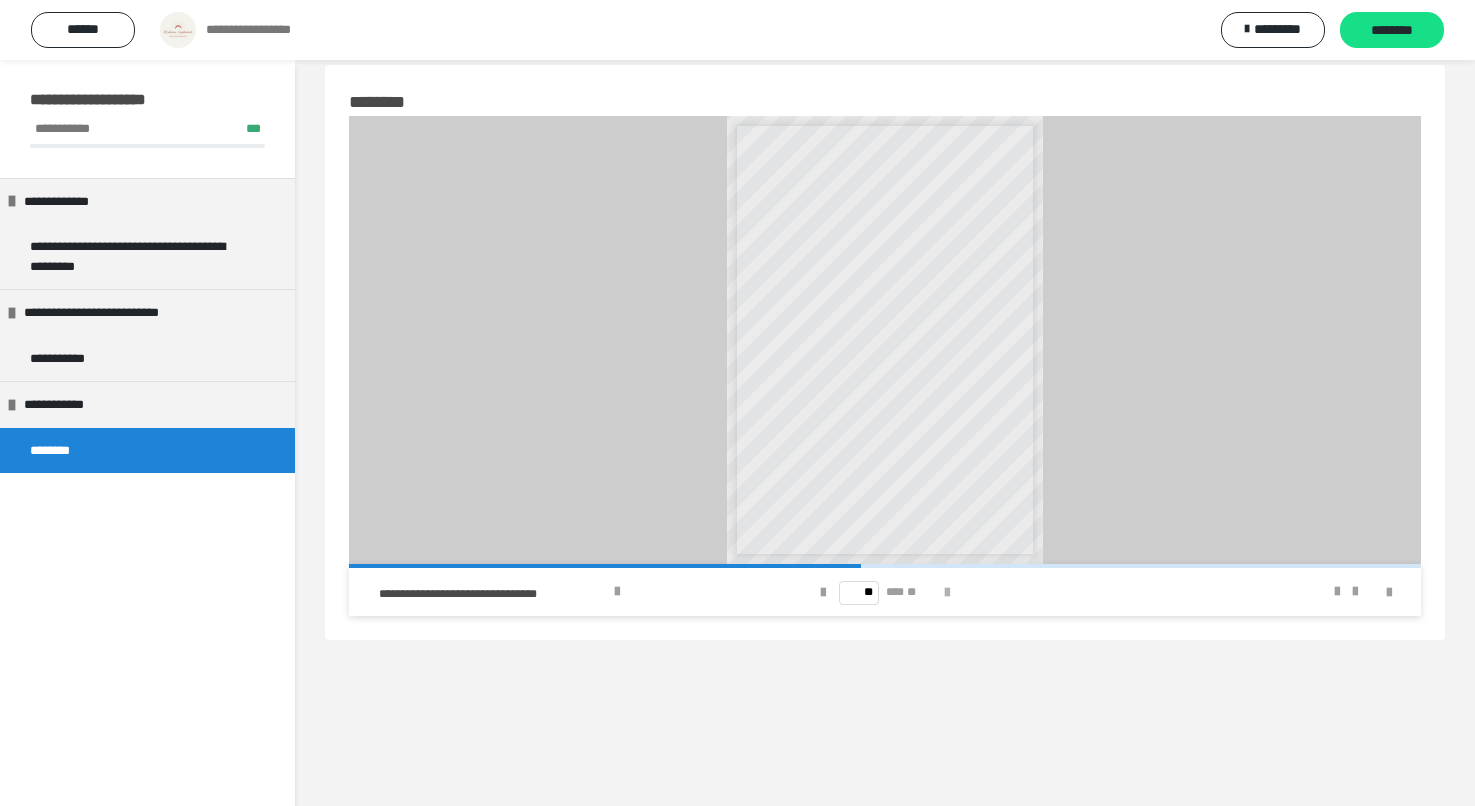 click at bounding box center [947, 593] 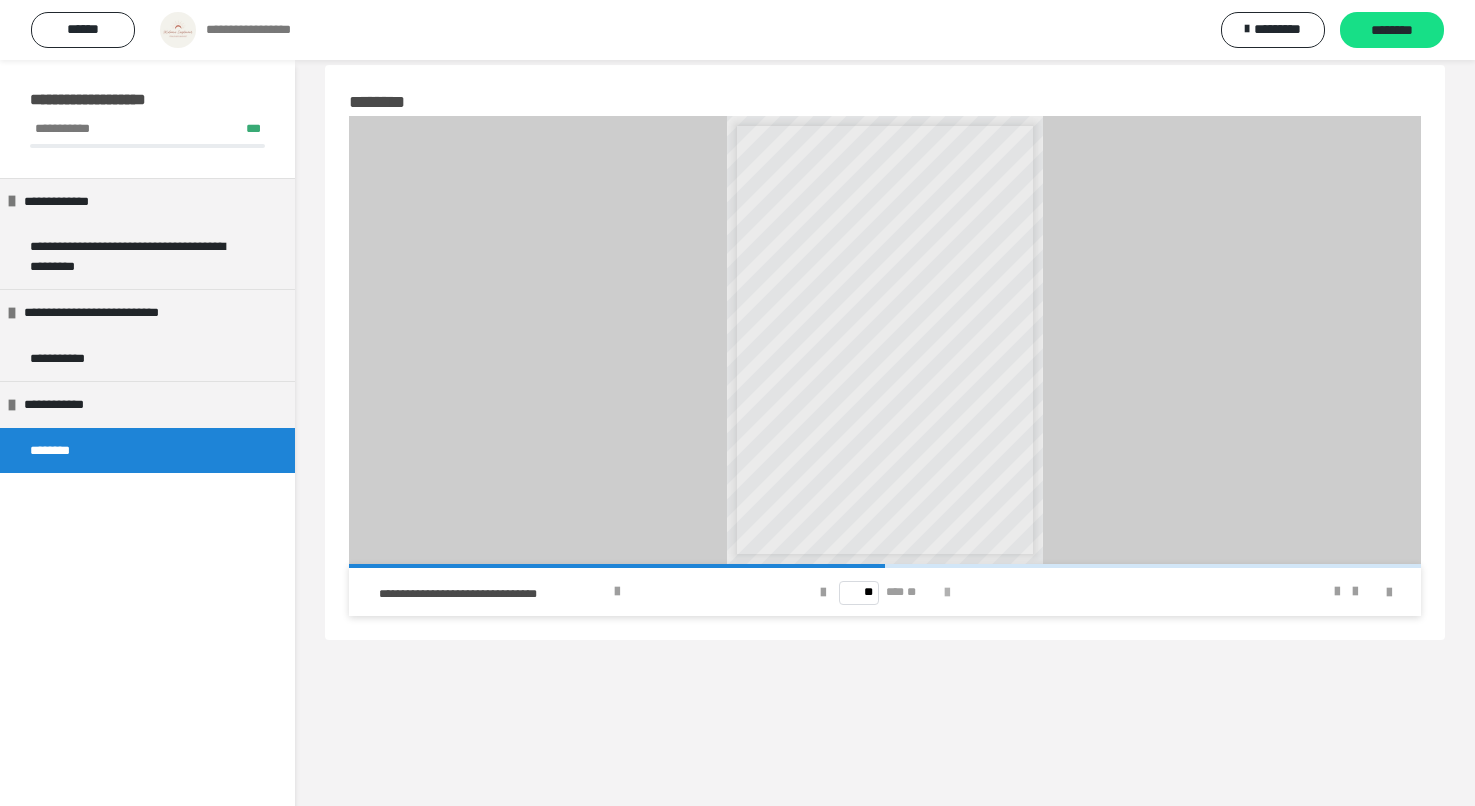 click at bounding box center [947, 593] 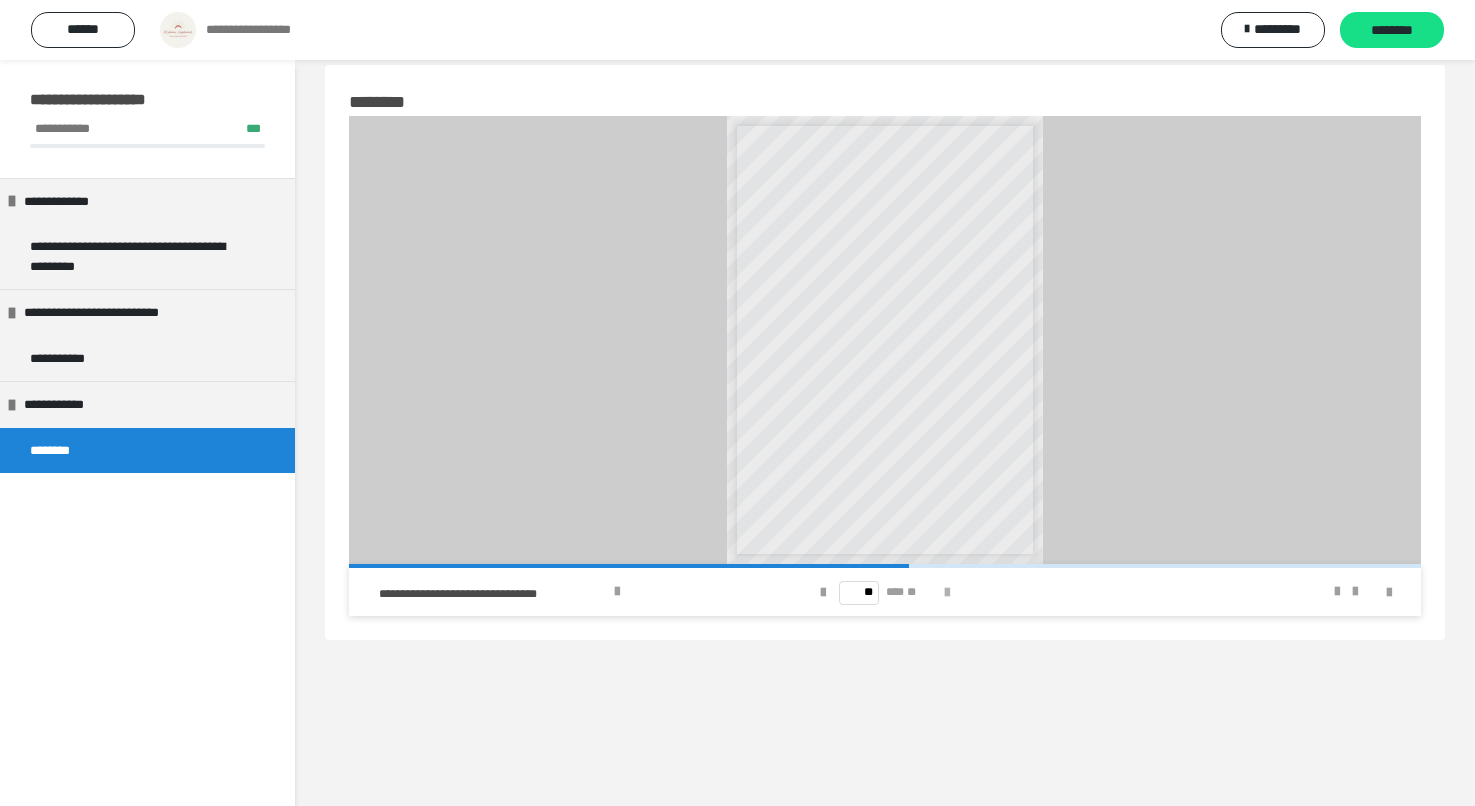 click at bounding box center (947, 593) 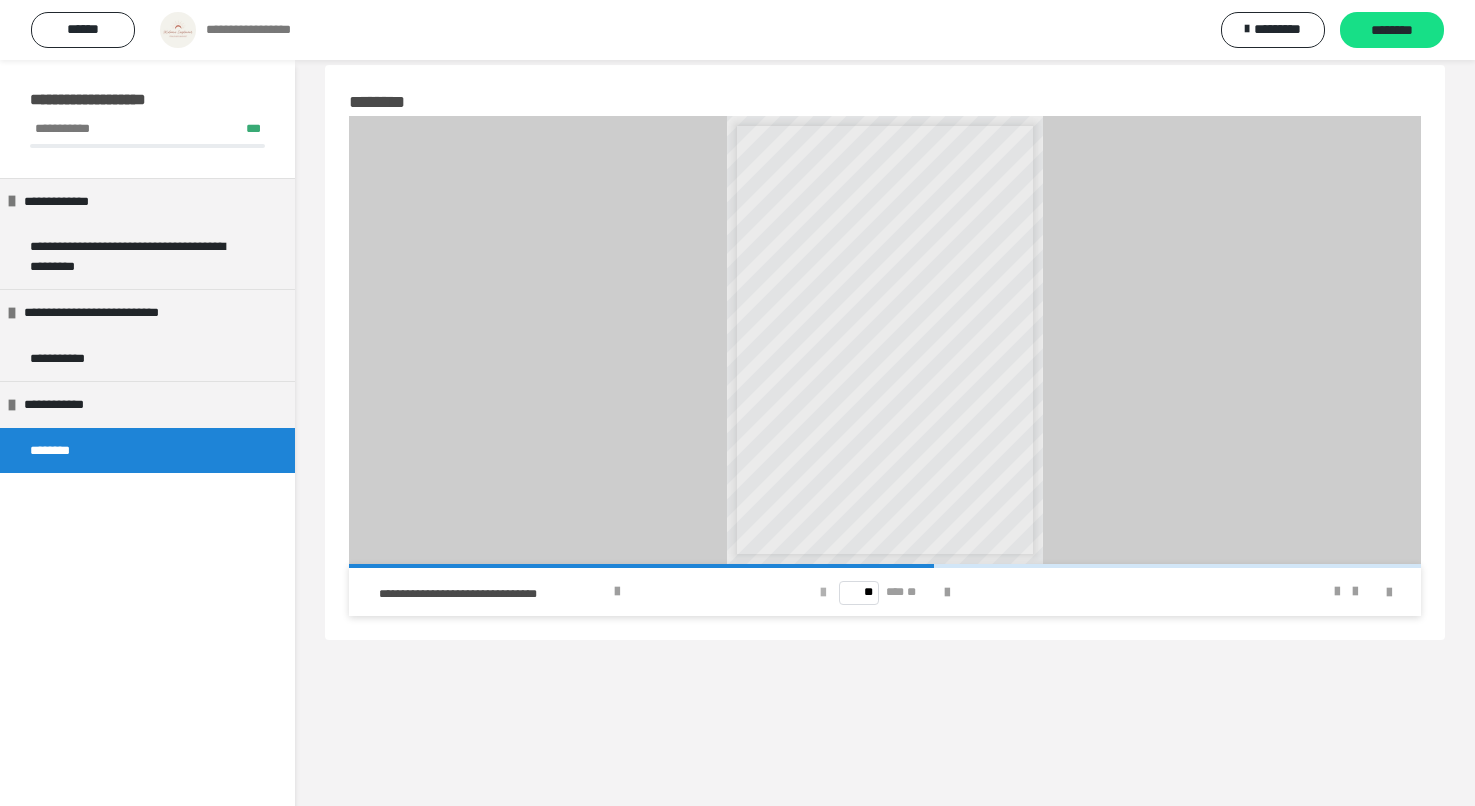 click at bounding box center [823, 593] 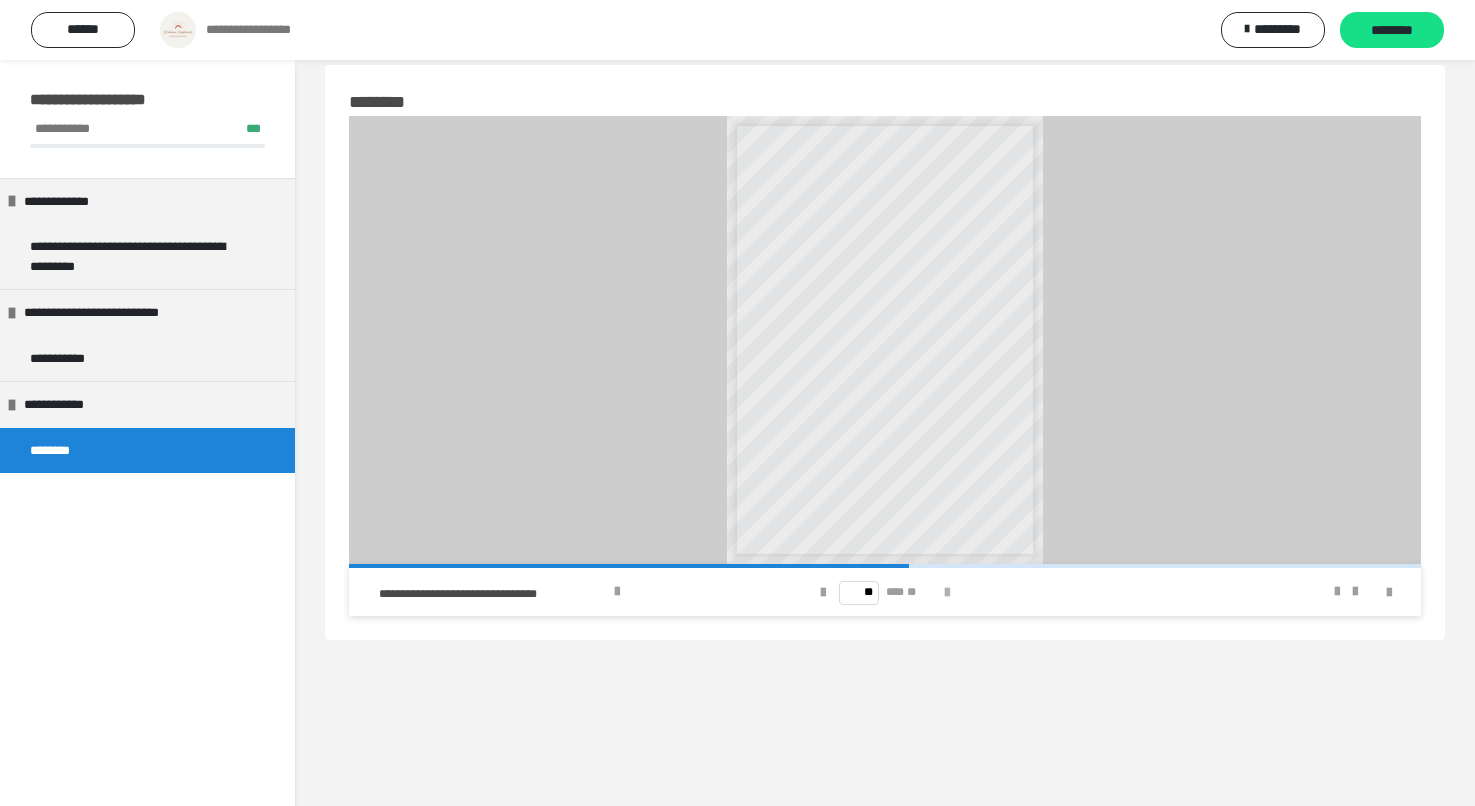 click at bounding box center (947, 593) 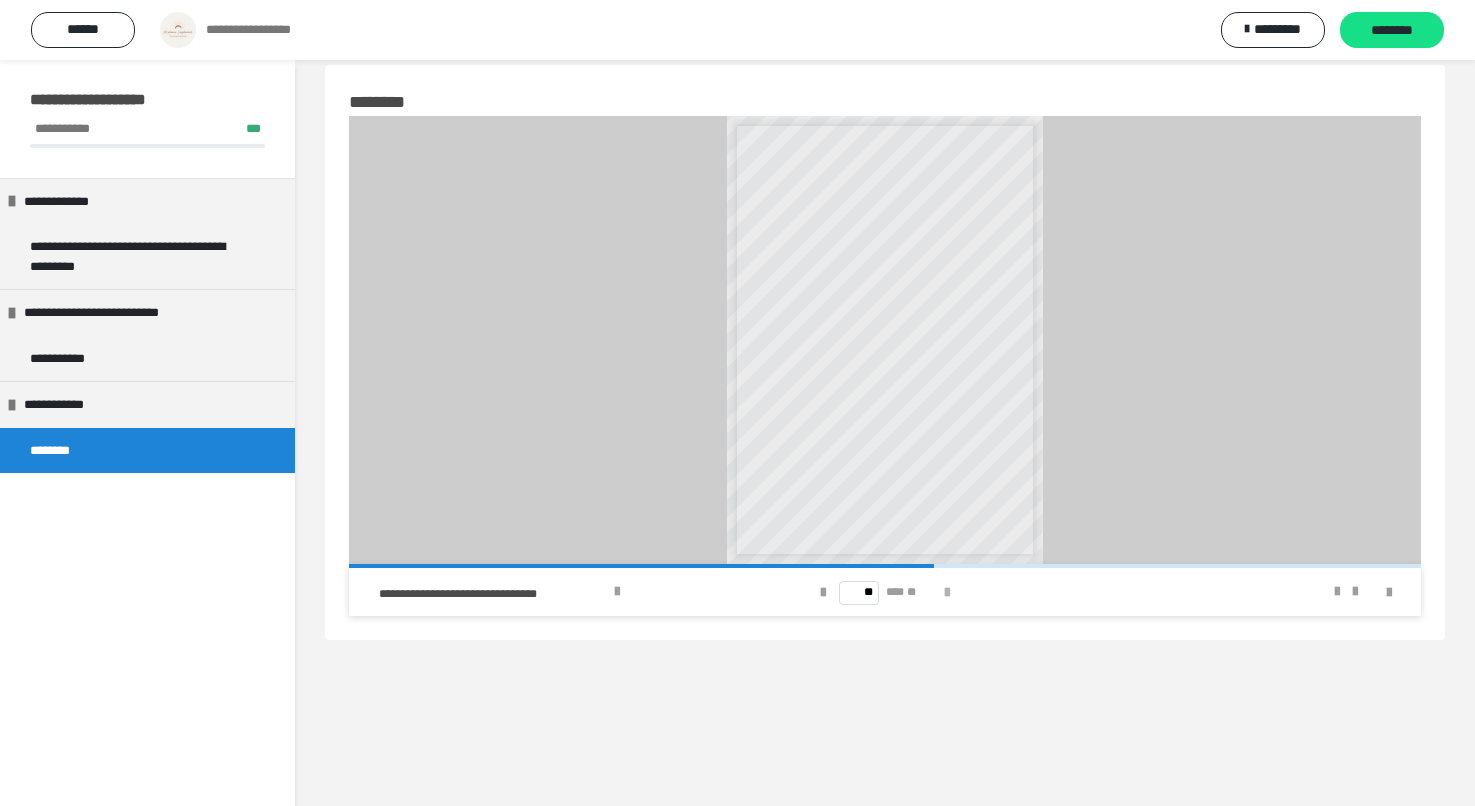 click at bounding box center (947, 593) 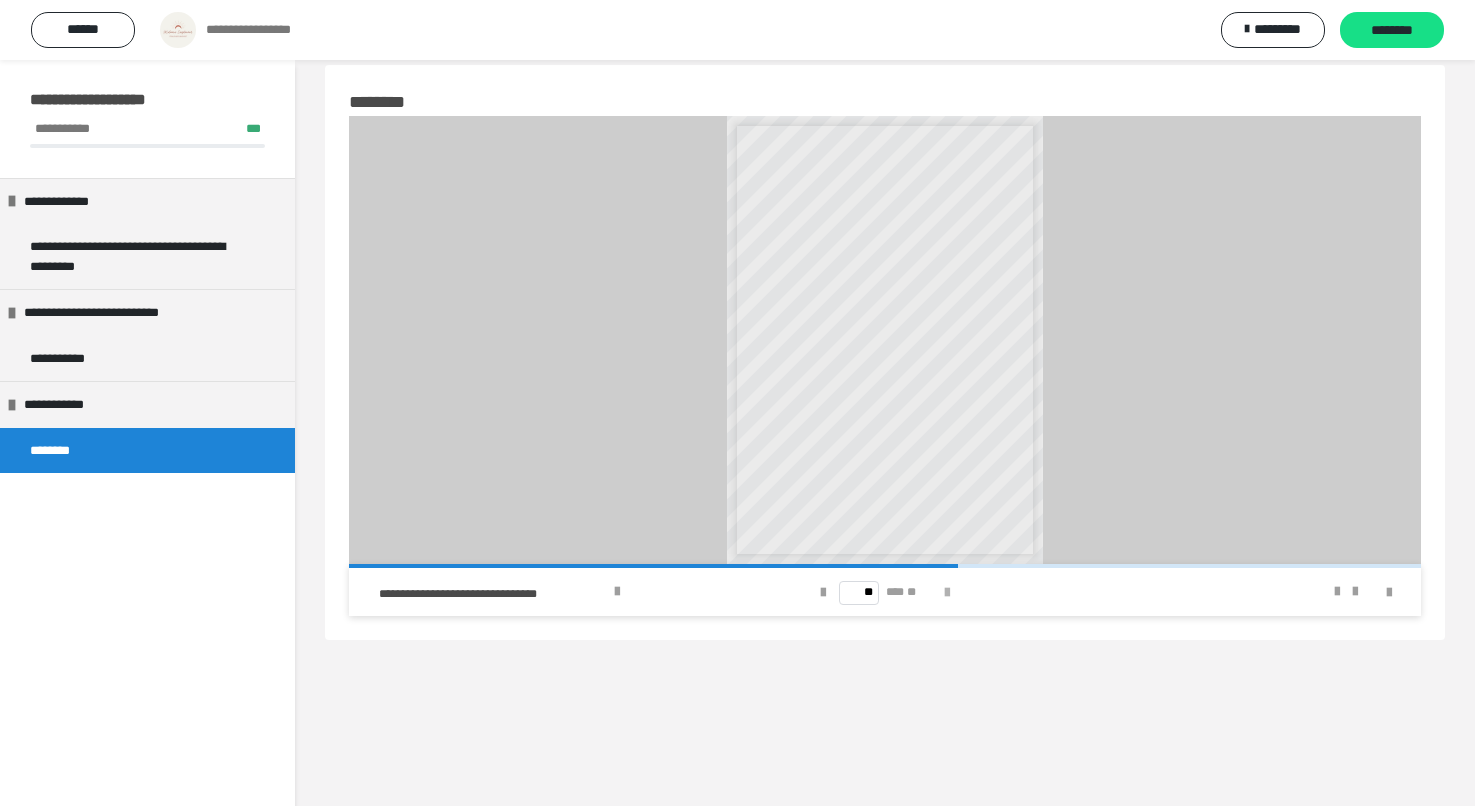 click at bounding box center (947, 593) 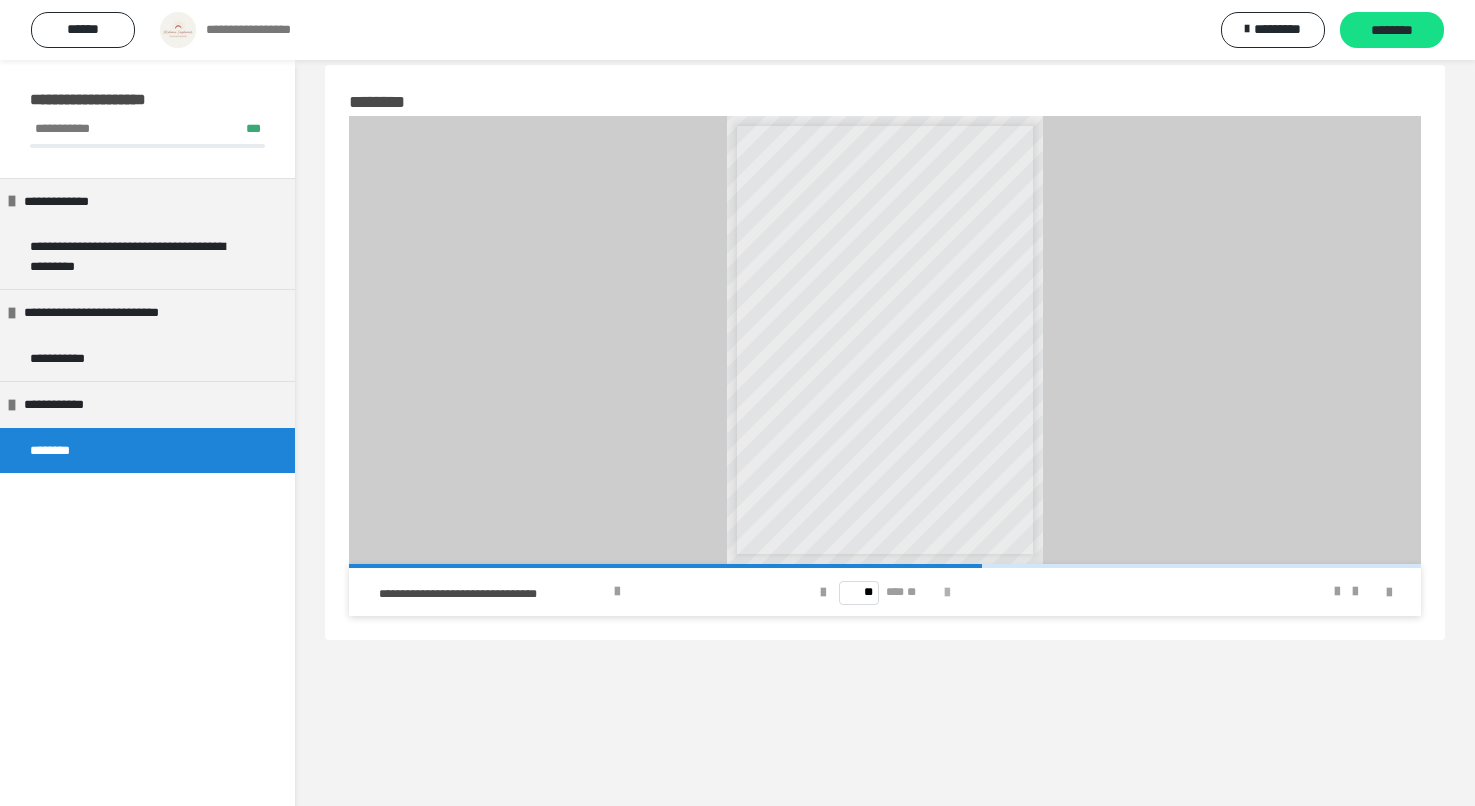 click at bounding box center [947, 593] 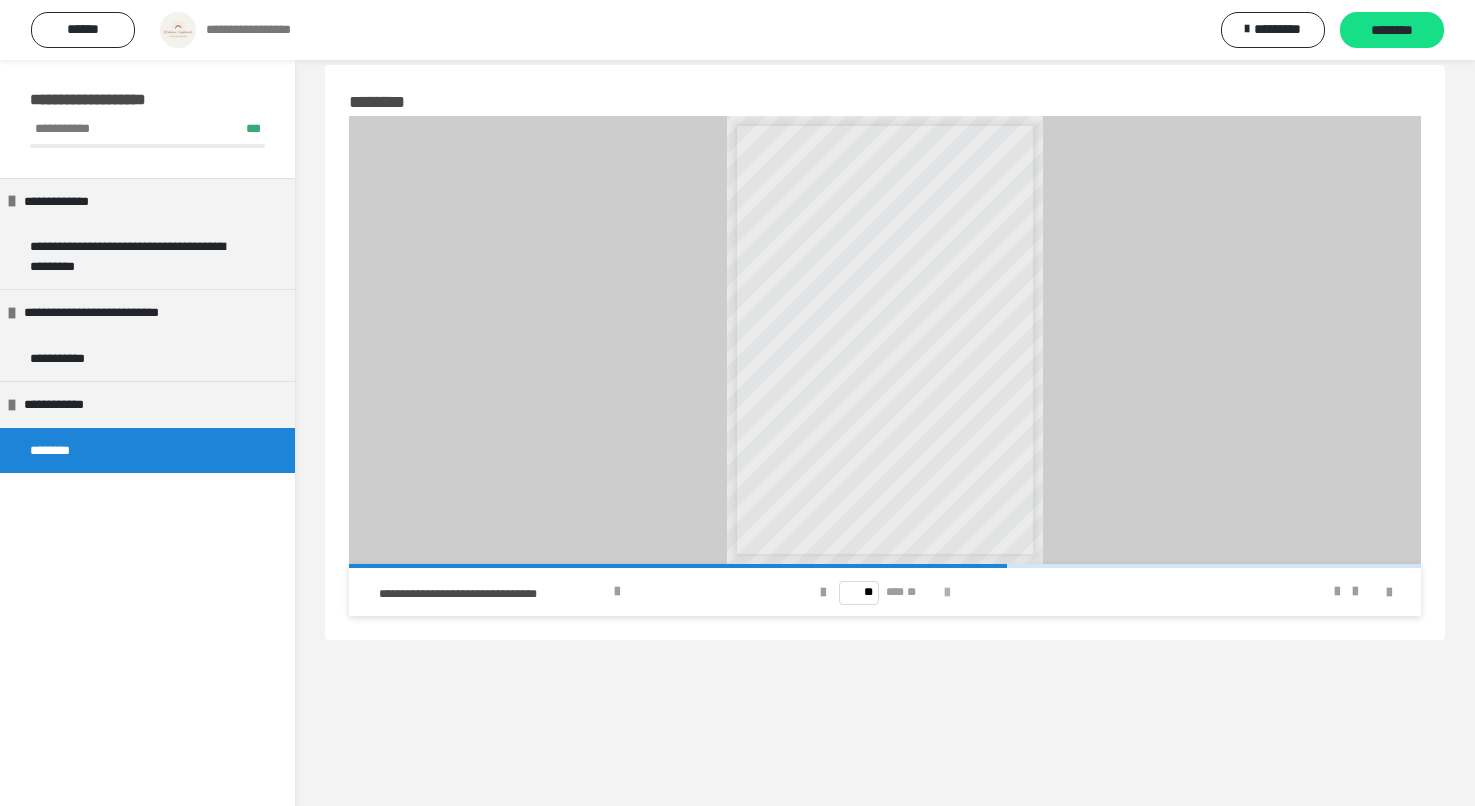 click at bounding box center [947, 593] 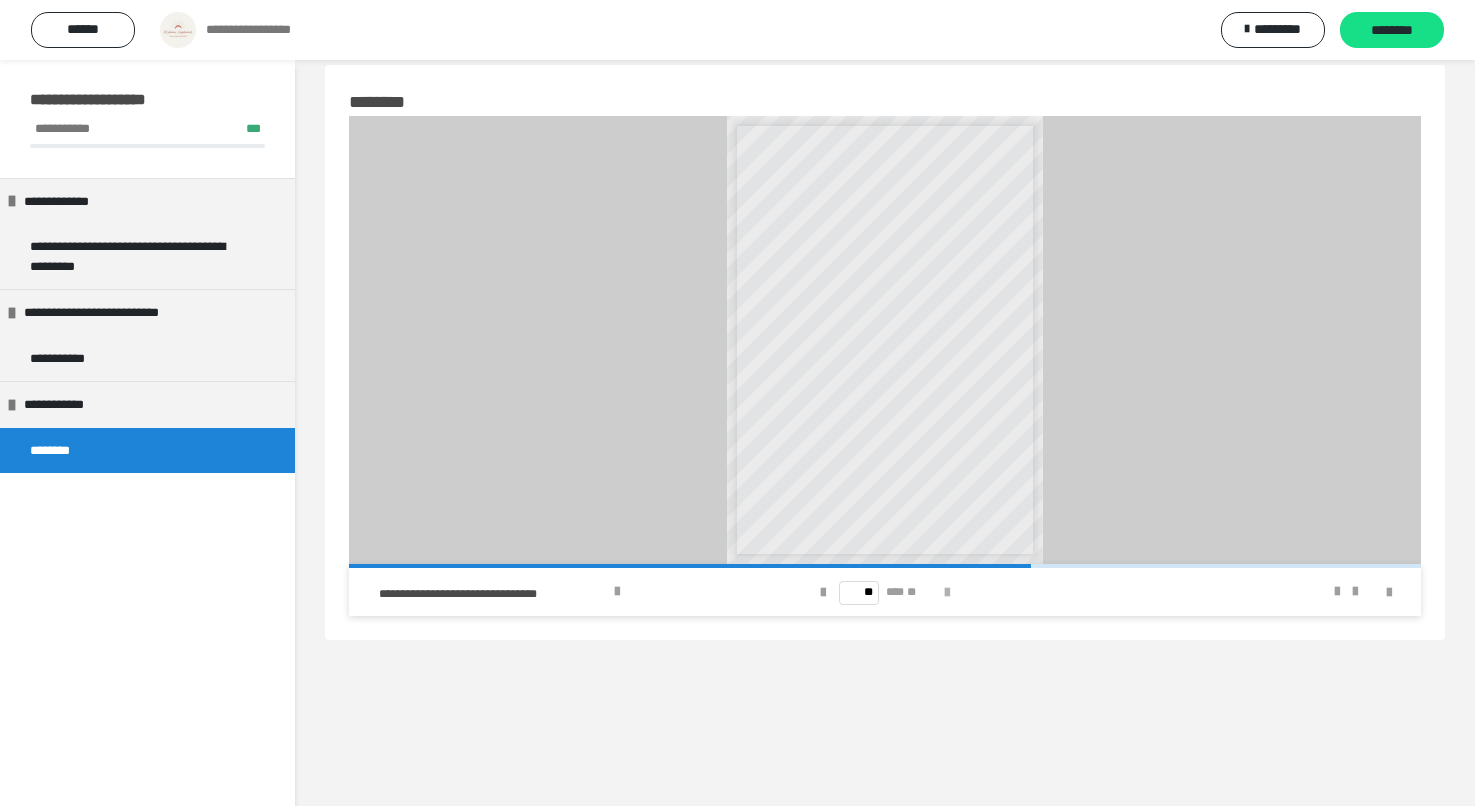 click at bounding box center (947, 593) 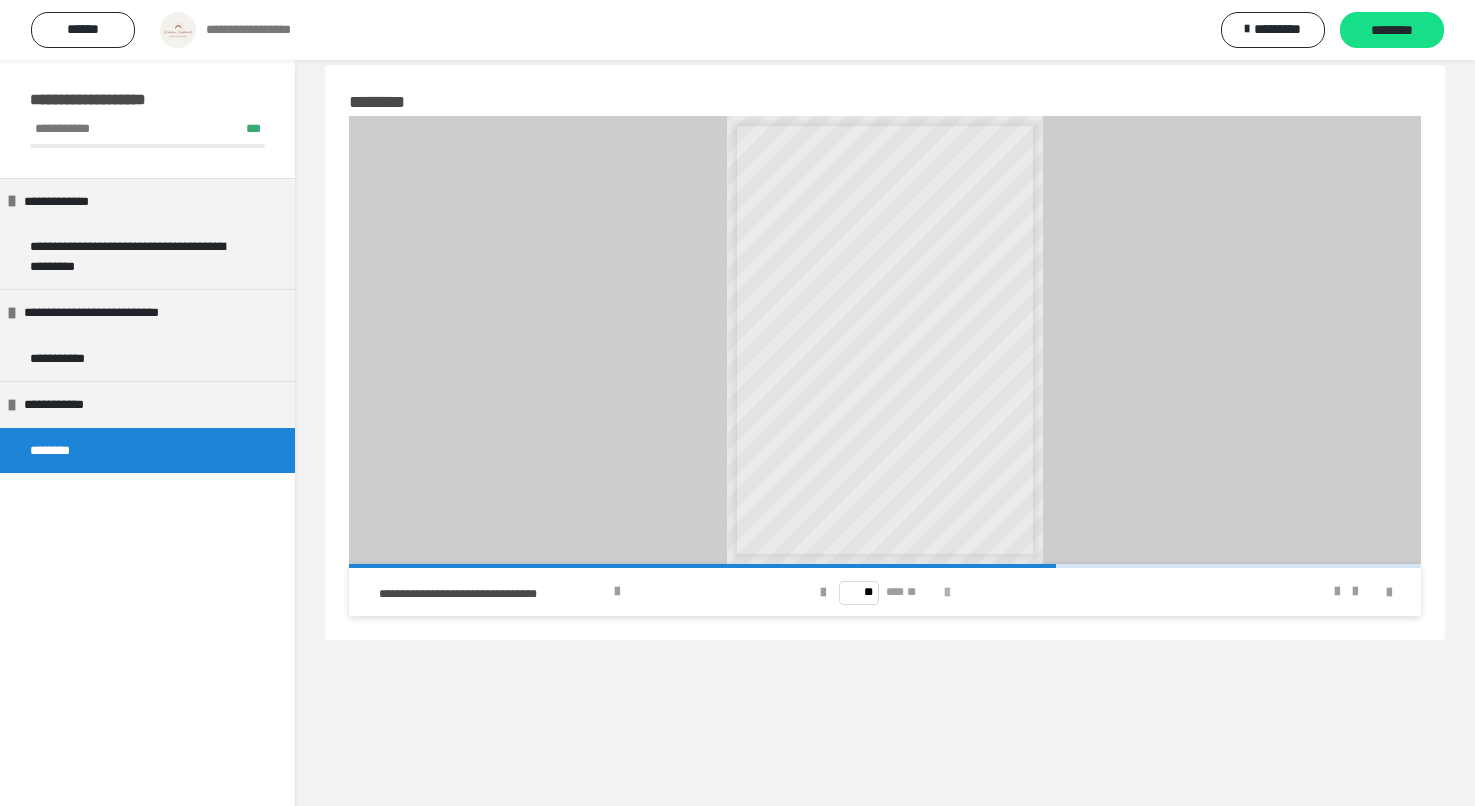 click at bounding box center (947, 593) 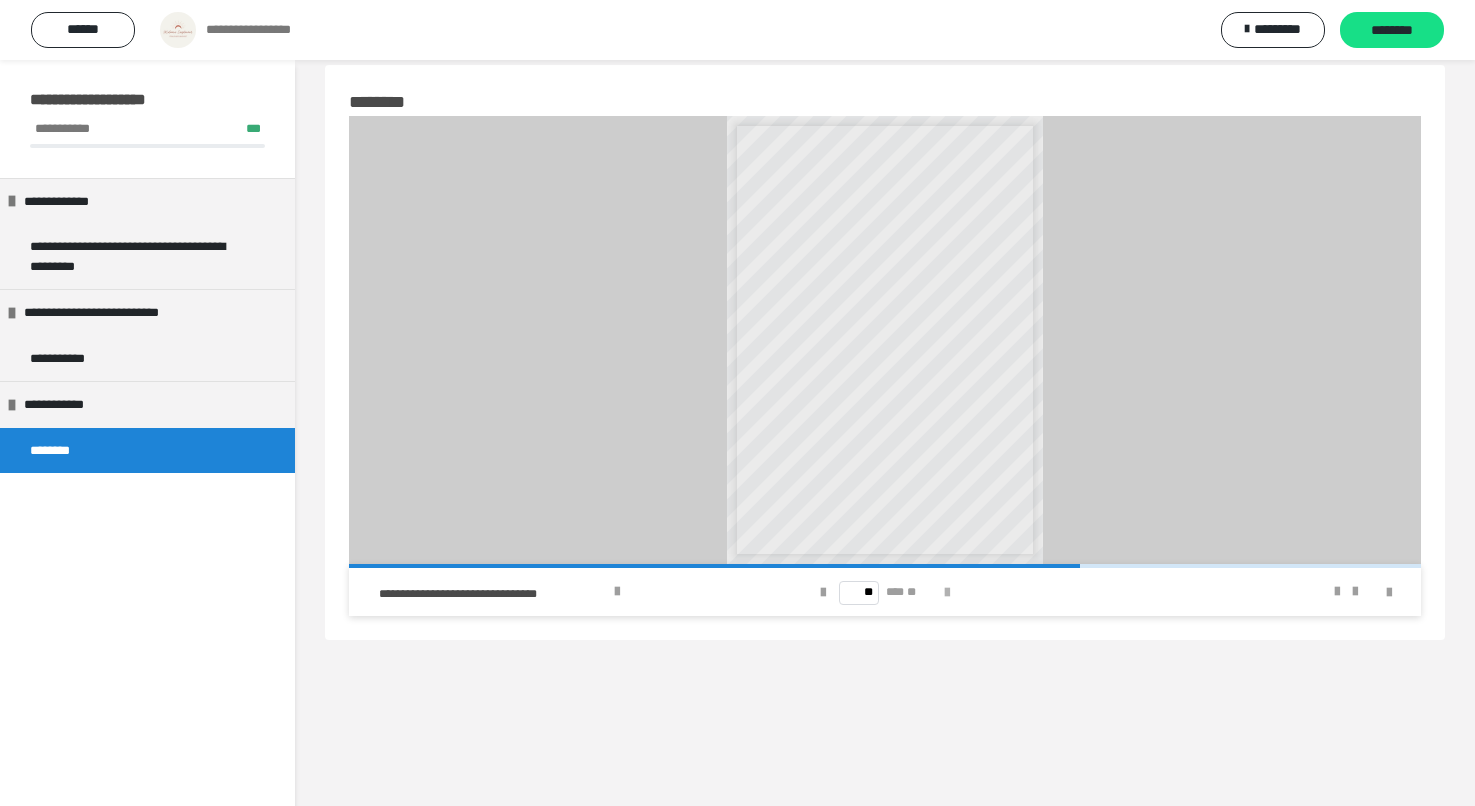 click at bounding box center [947, 593] 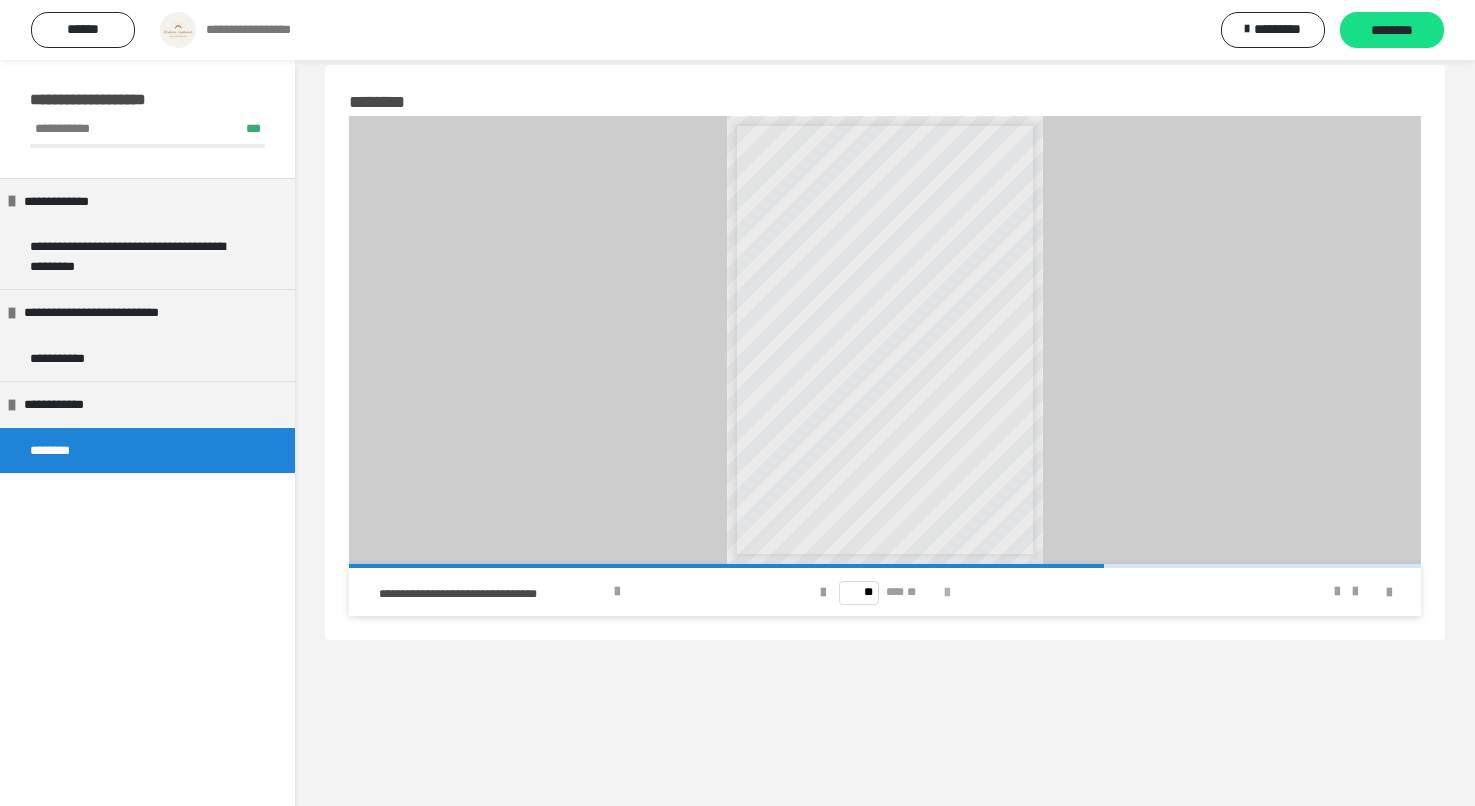 click at bounding box center (947, 593) 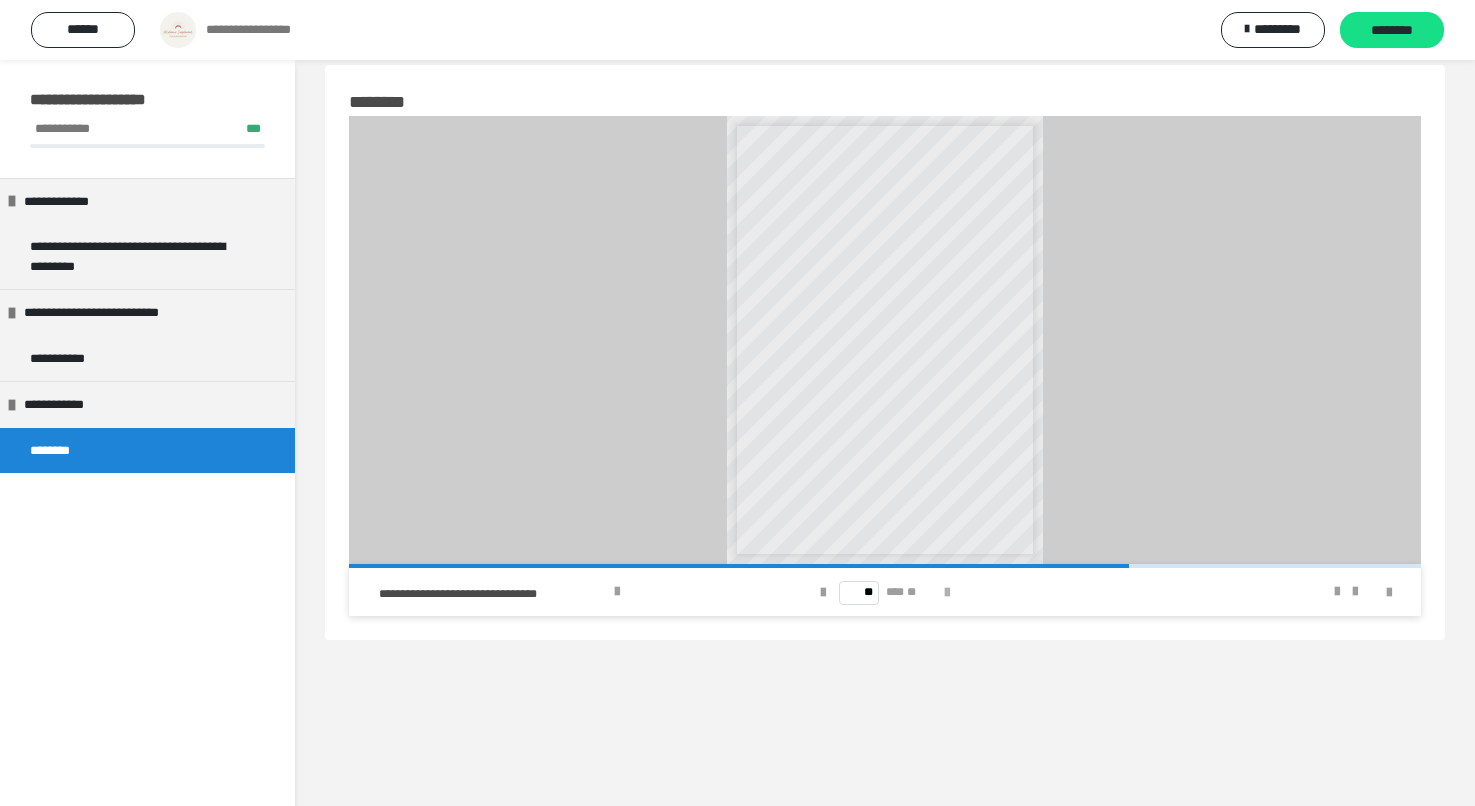 click at bounding box center [947, 593] 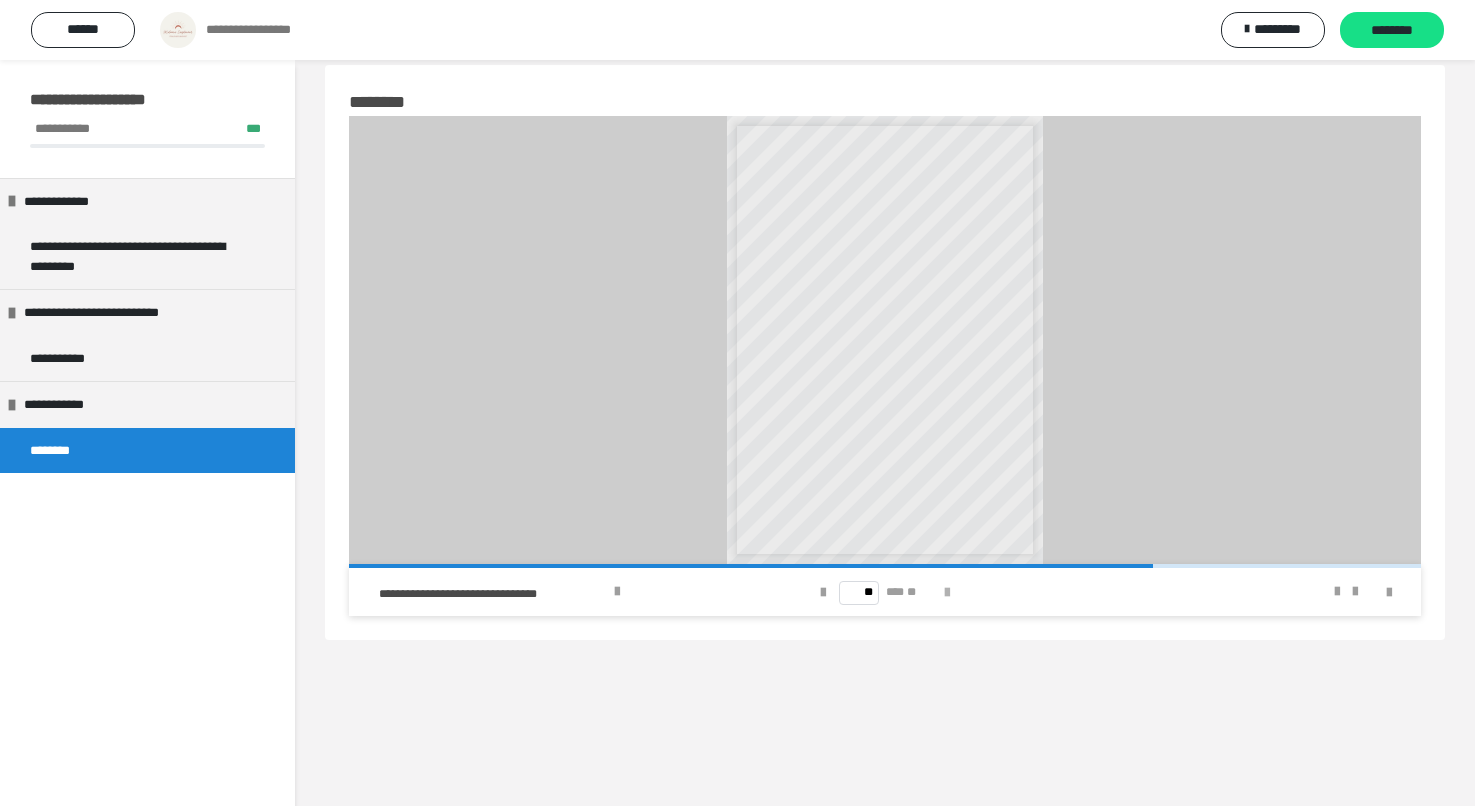 click at bounding box center (947, 593) 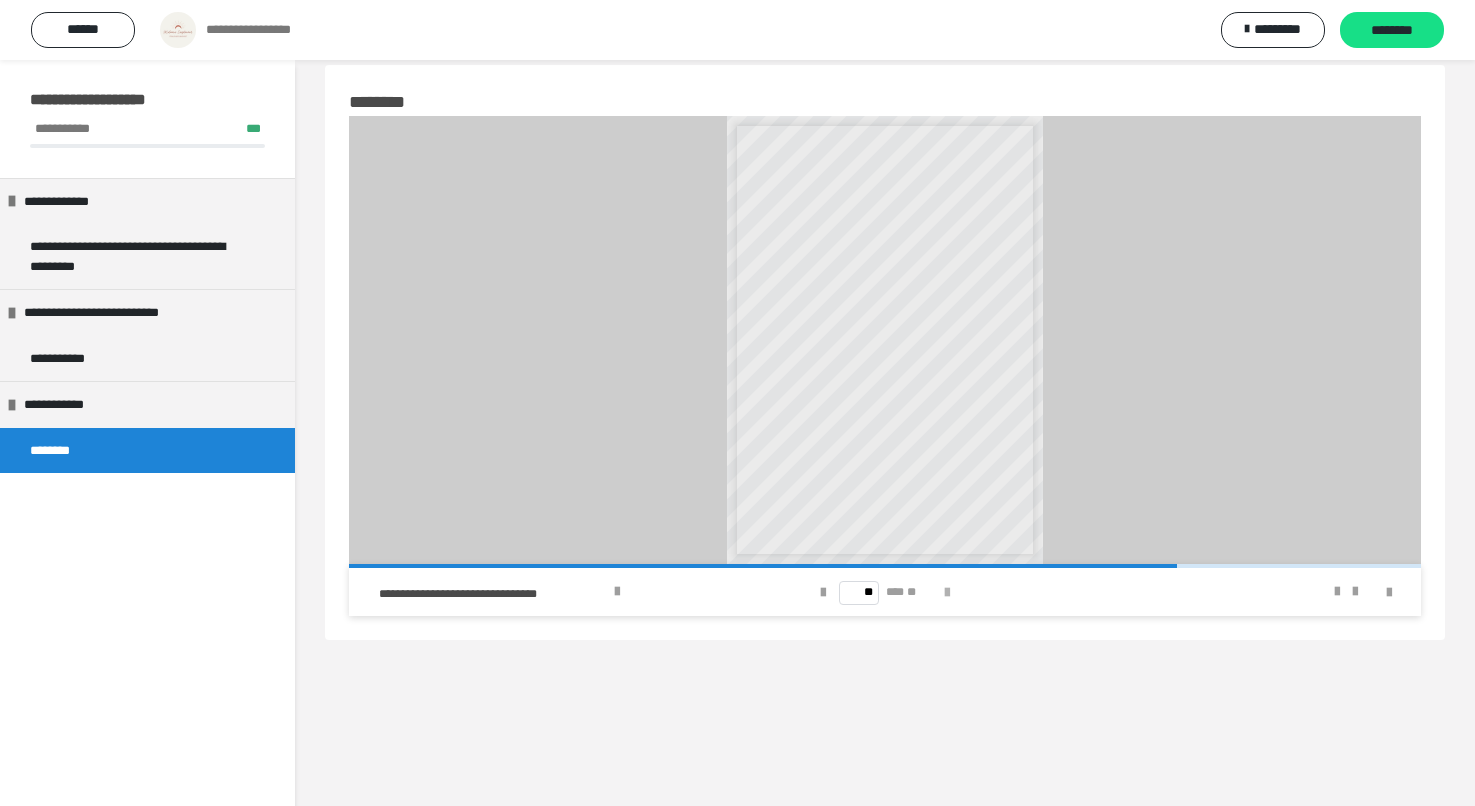 click at bounding box center [947, 593] 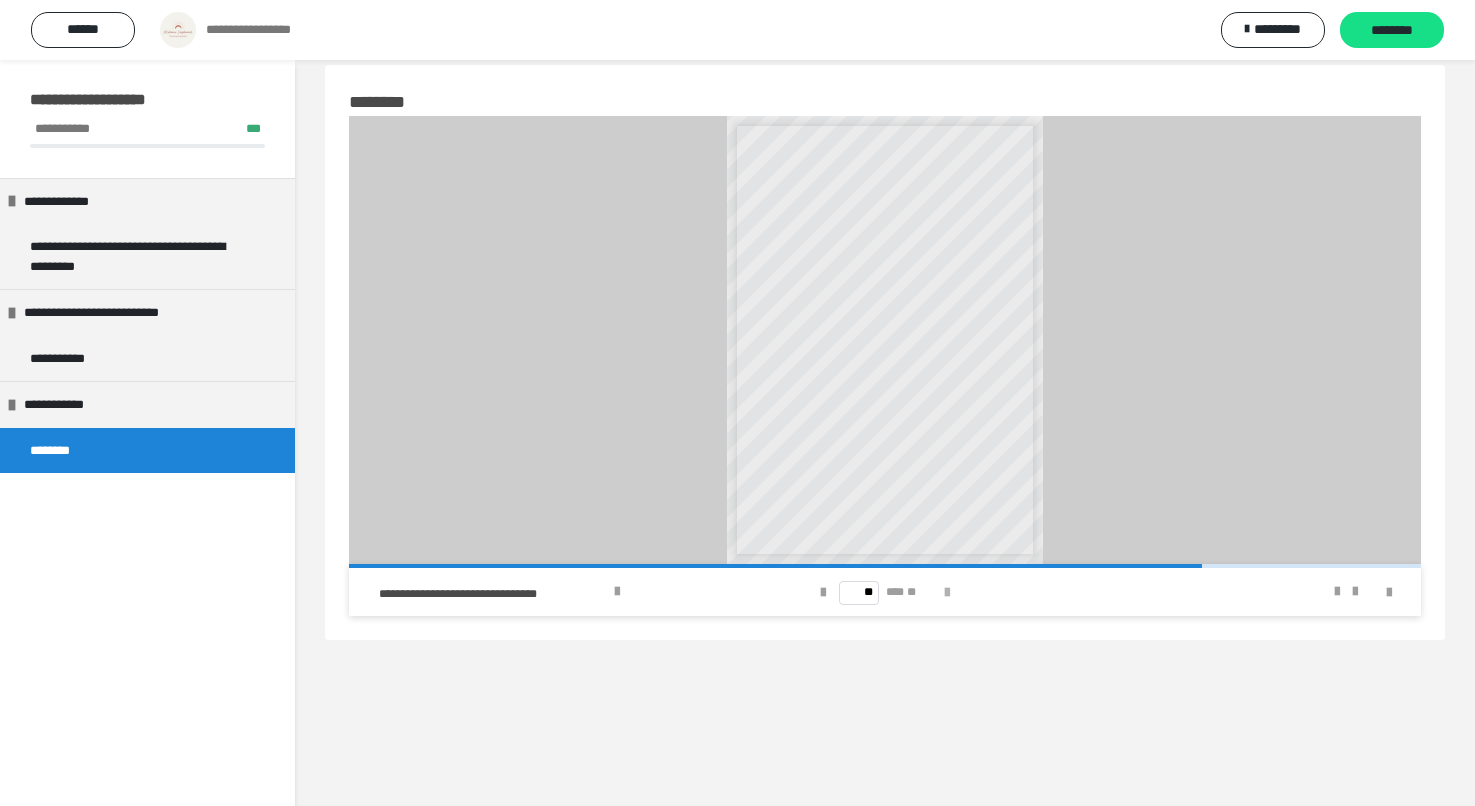 click at bounding box center [947, 593] 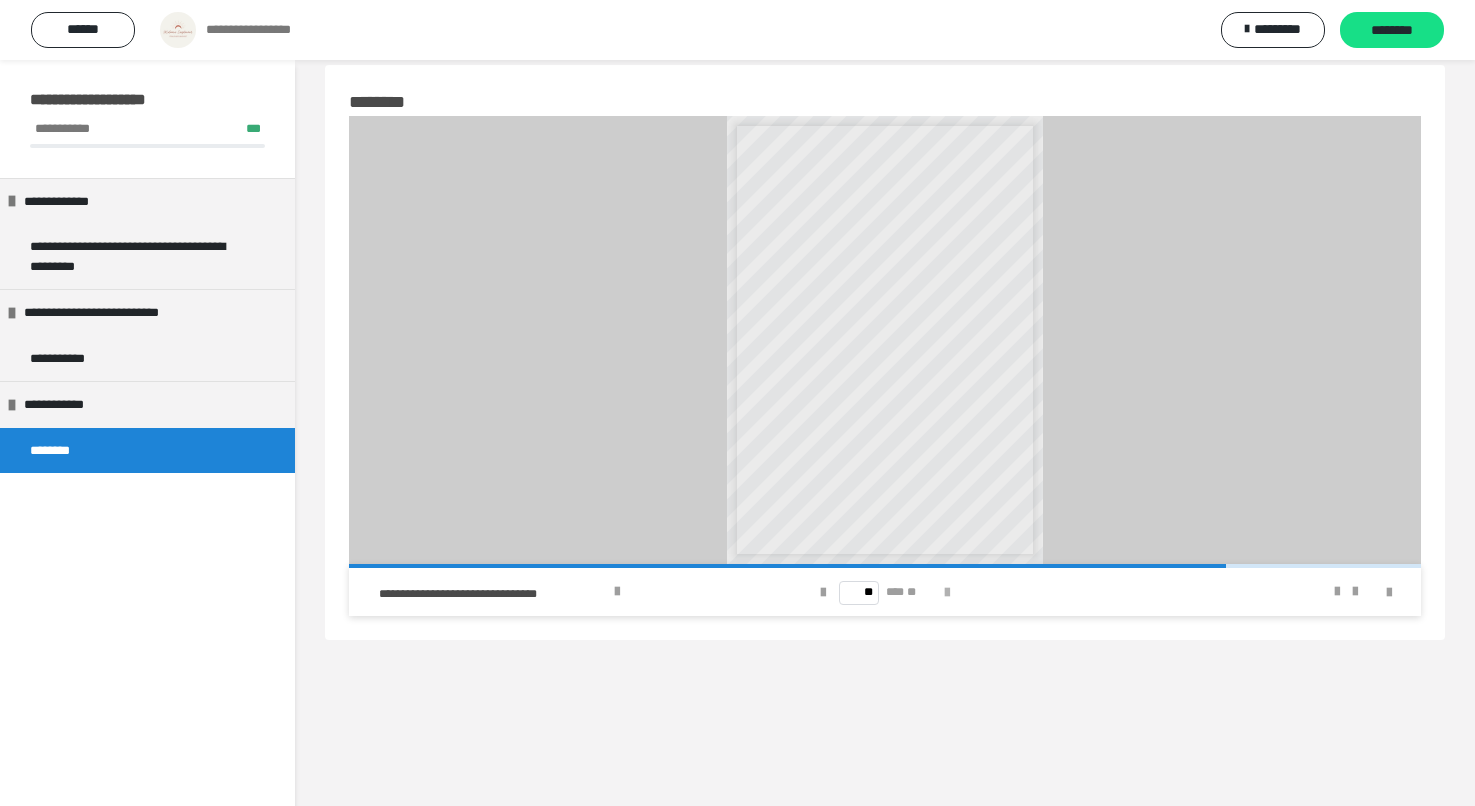 click at bounding box center (947, 593) 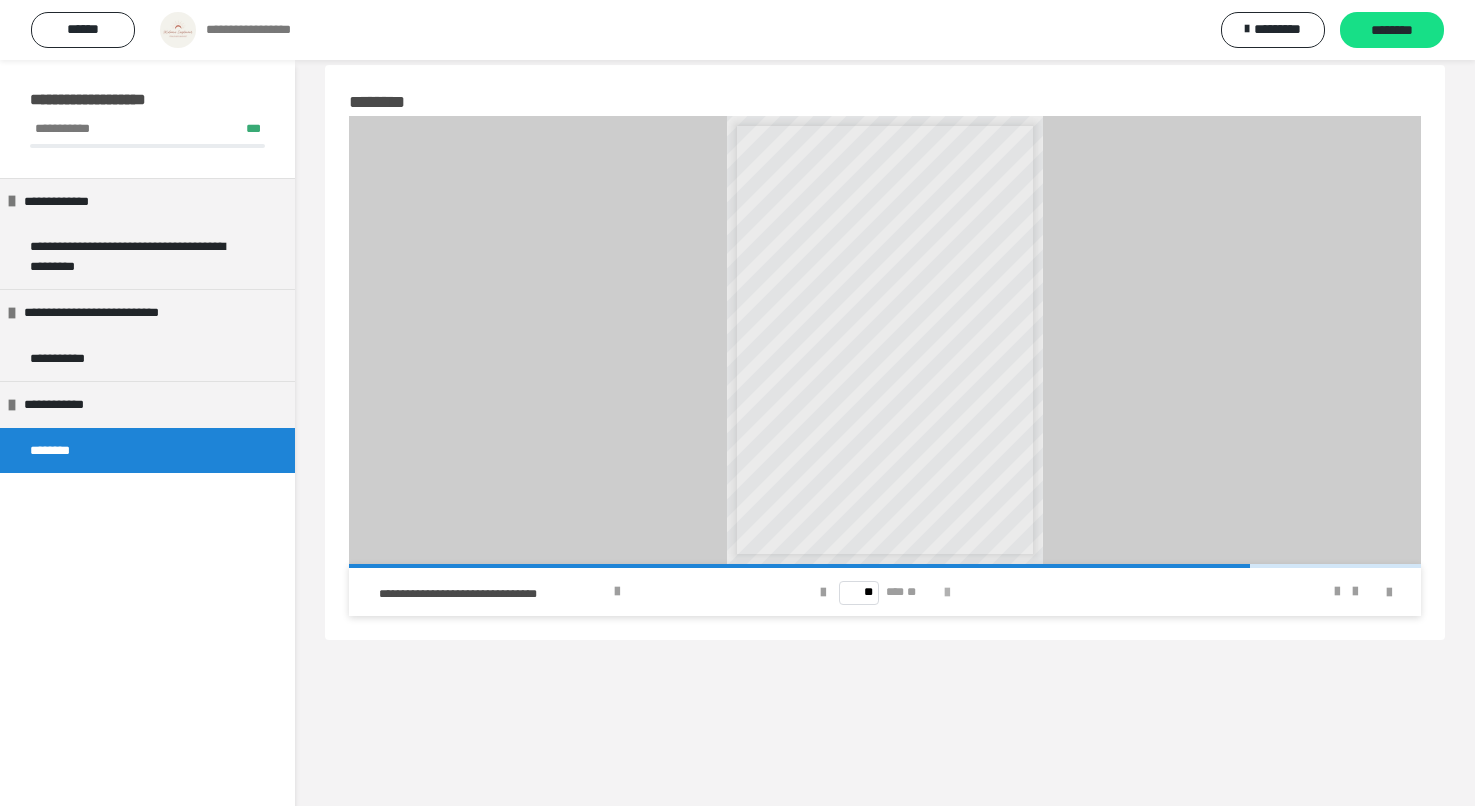 click at bounding box center [947, 593] 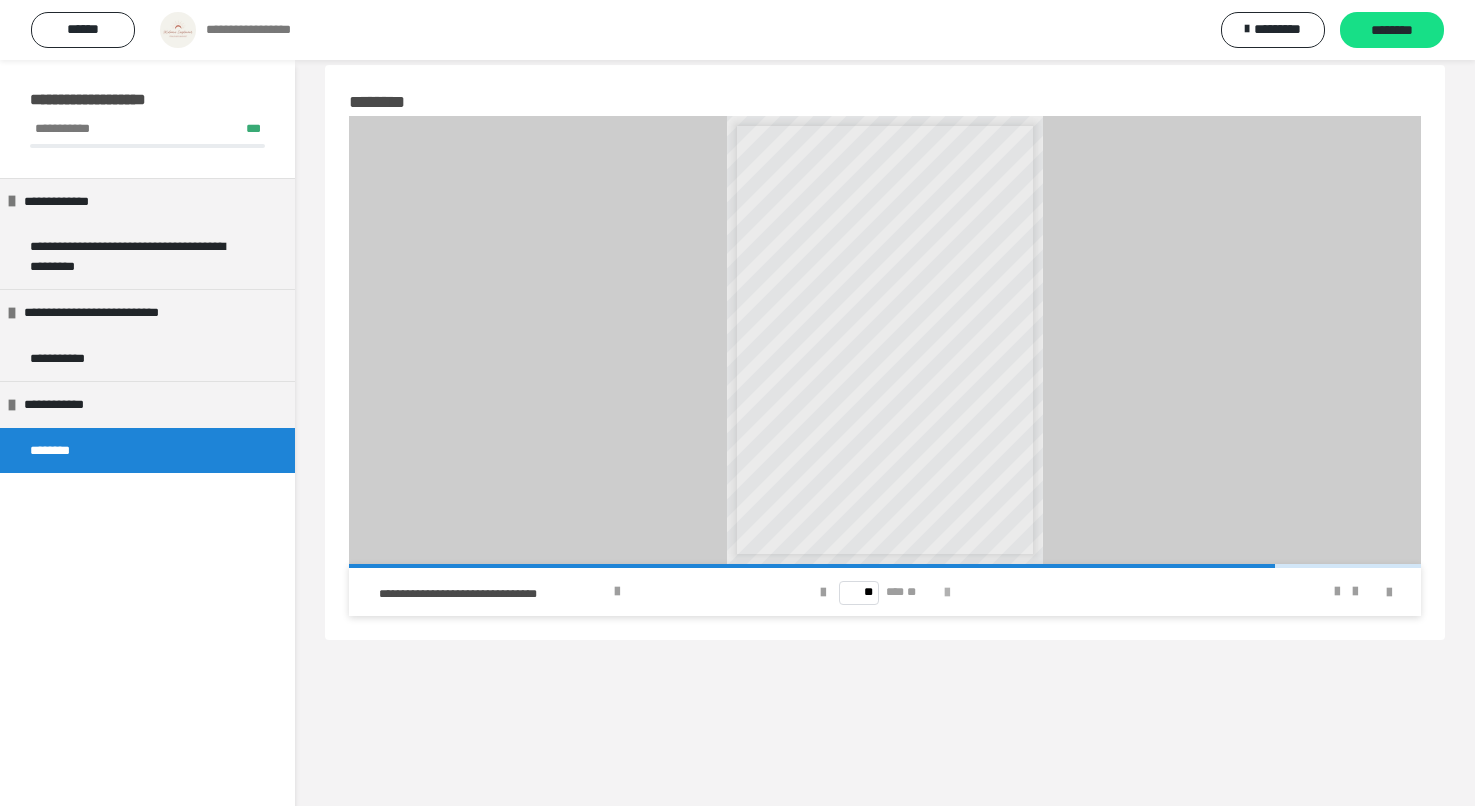 click at bounding box center [947, 593] 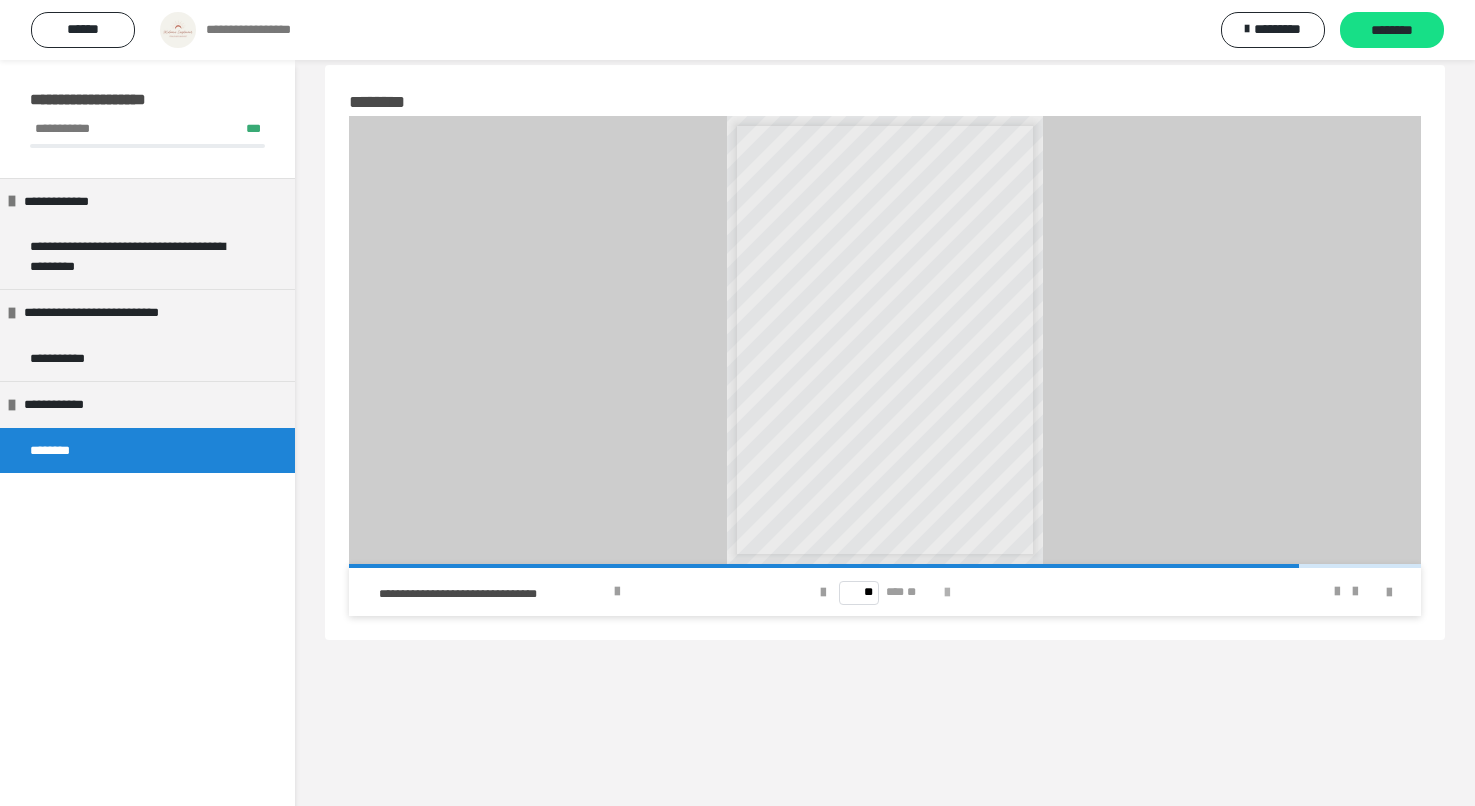 click at bounding box center (947, 593) 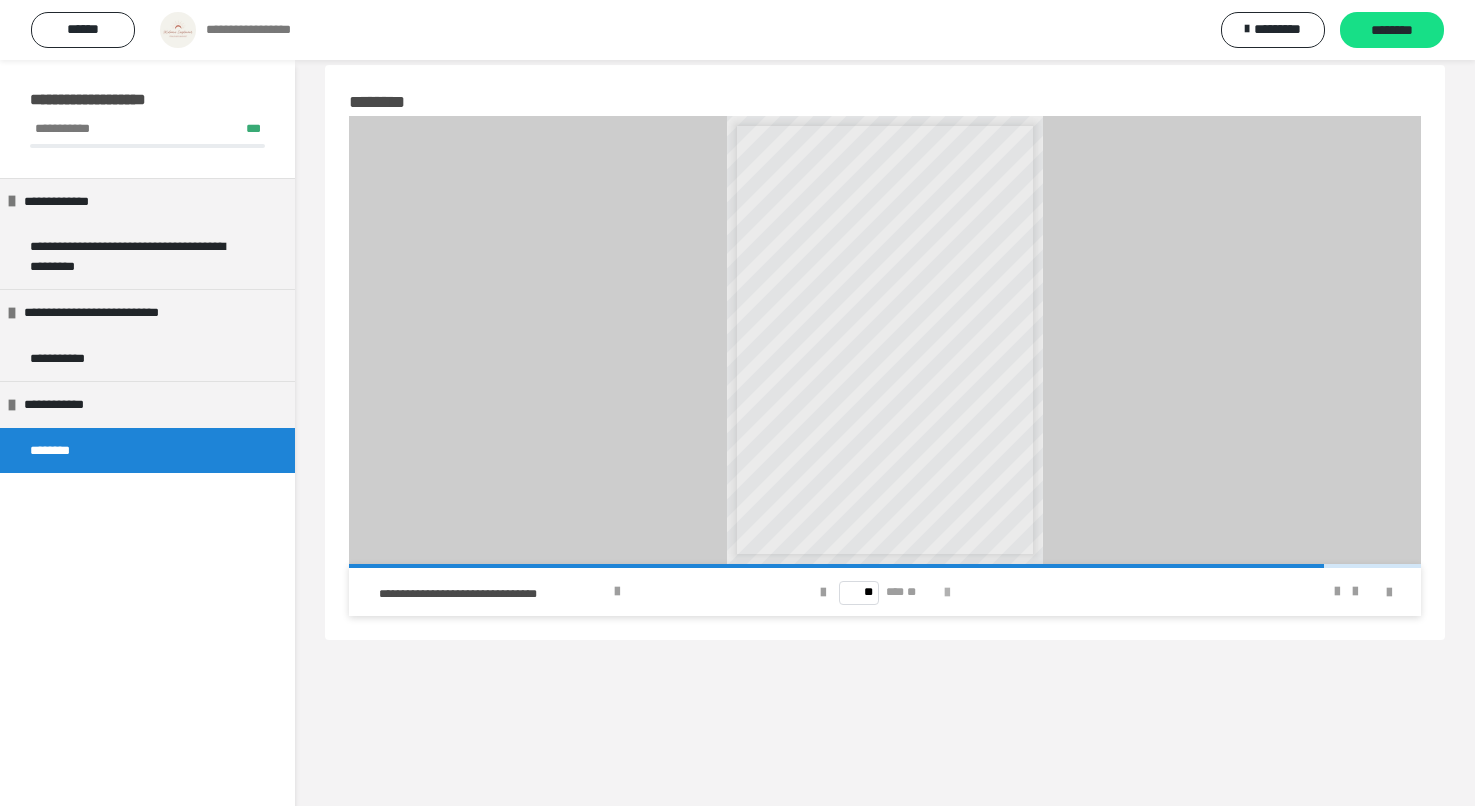 click at bounding box center [947, 593] 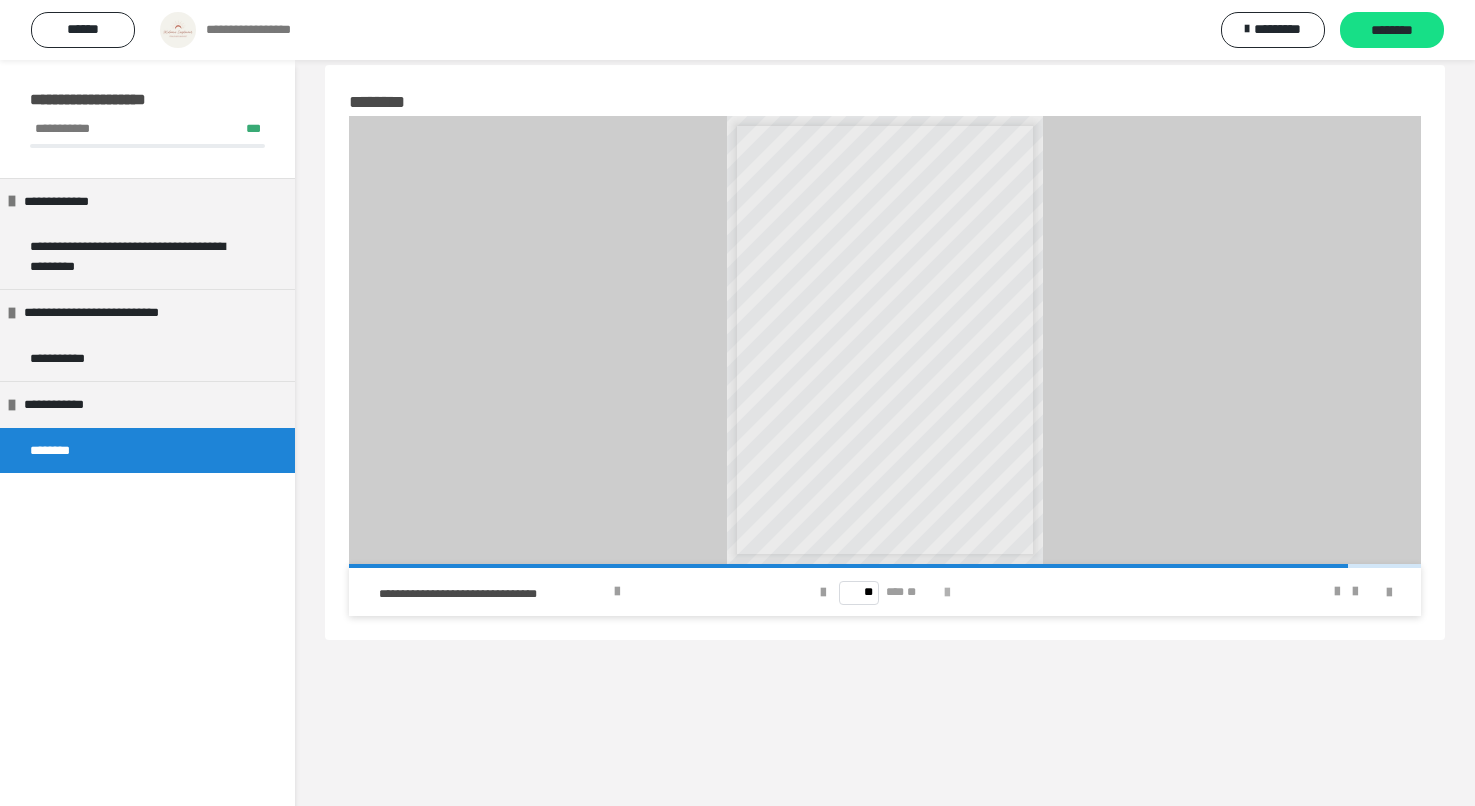 click at bounding box center [947, 593] 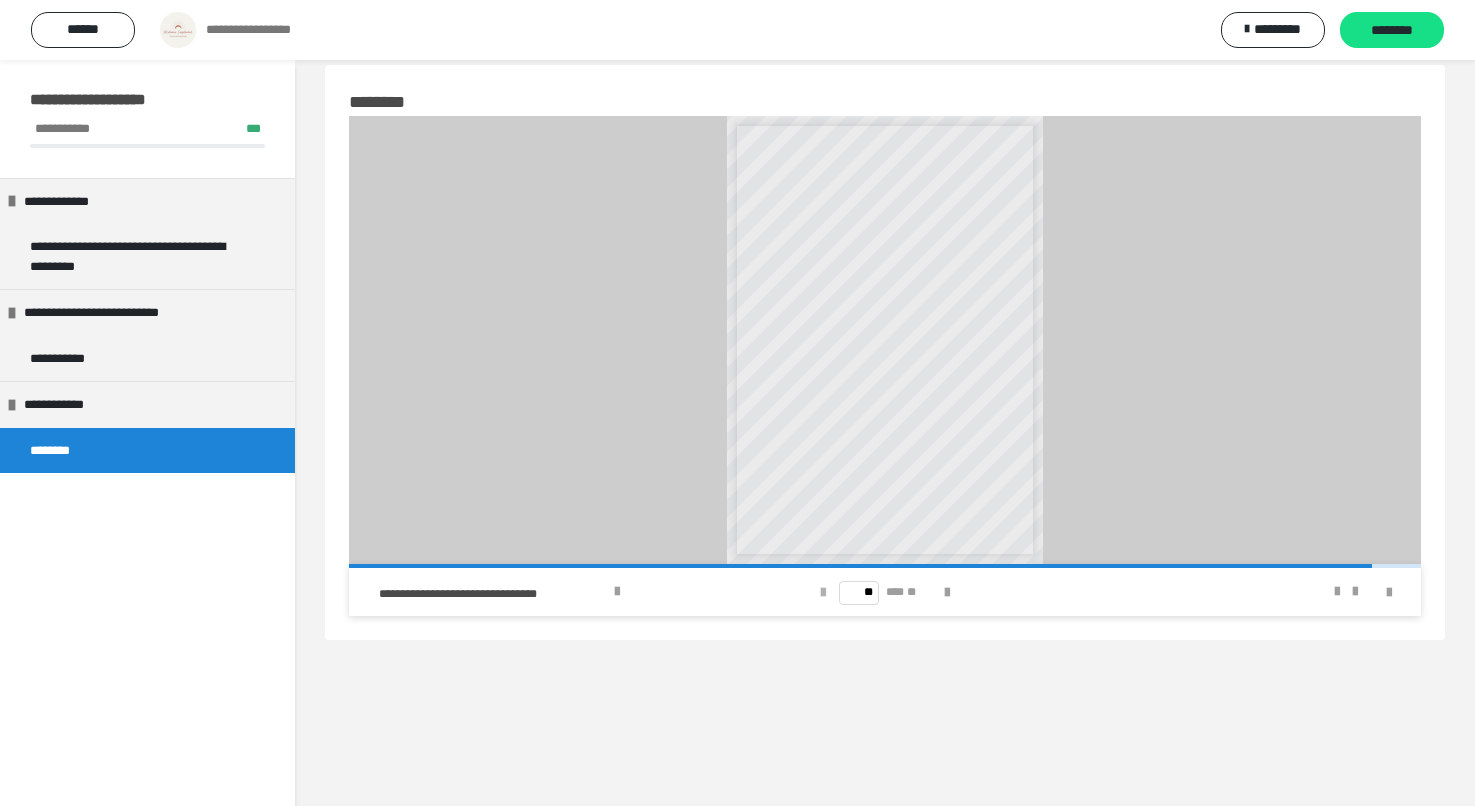 click at bounding box center [823, 593] 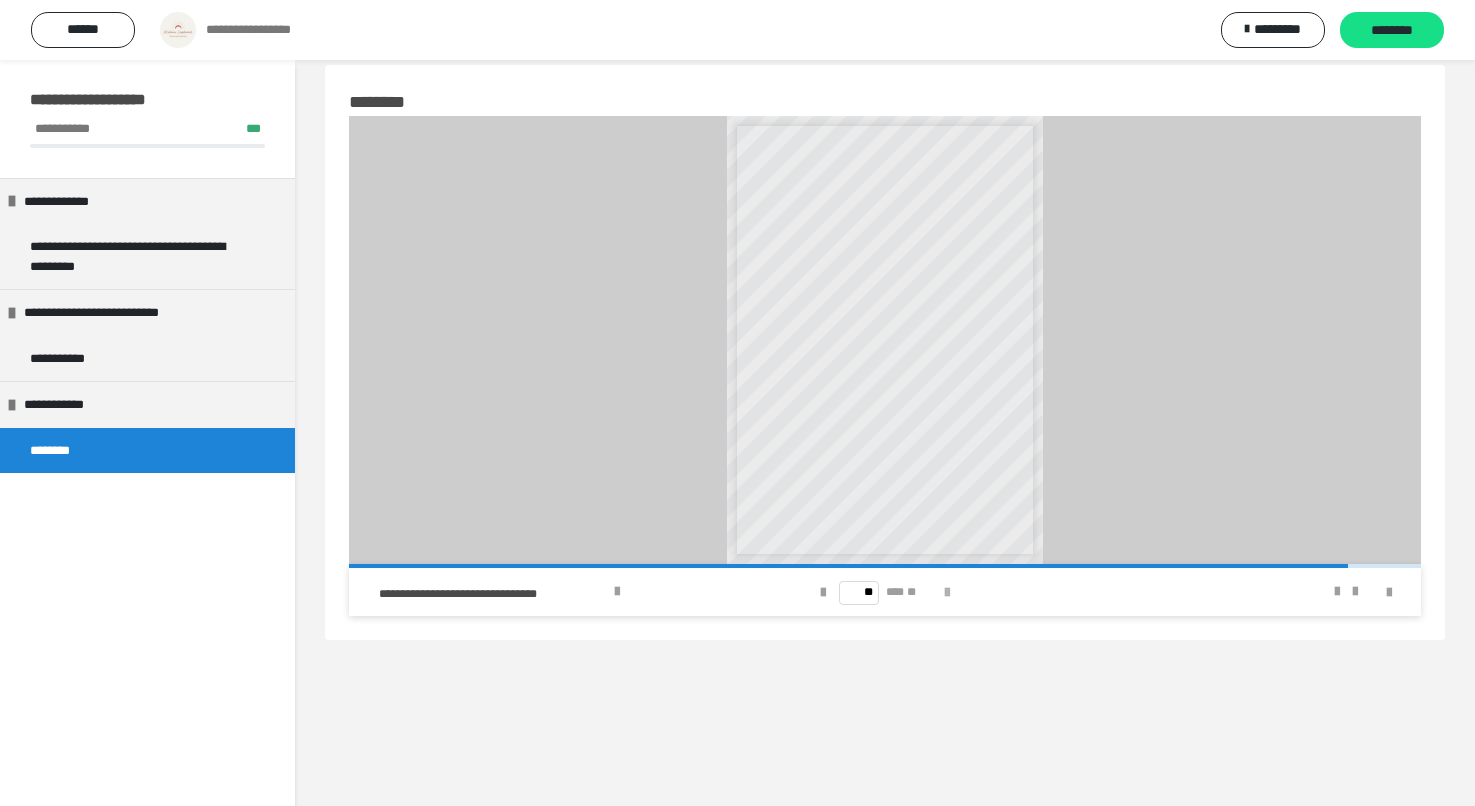 click at bounding box center (947, 593) 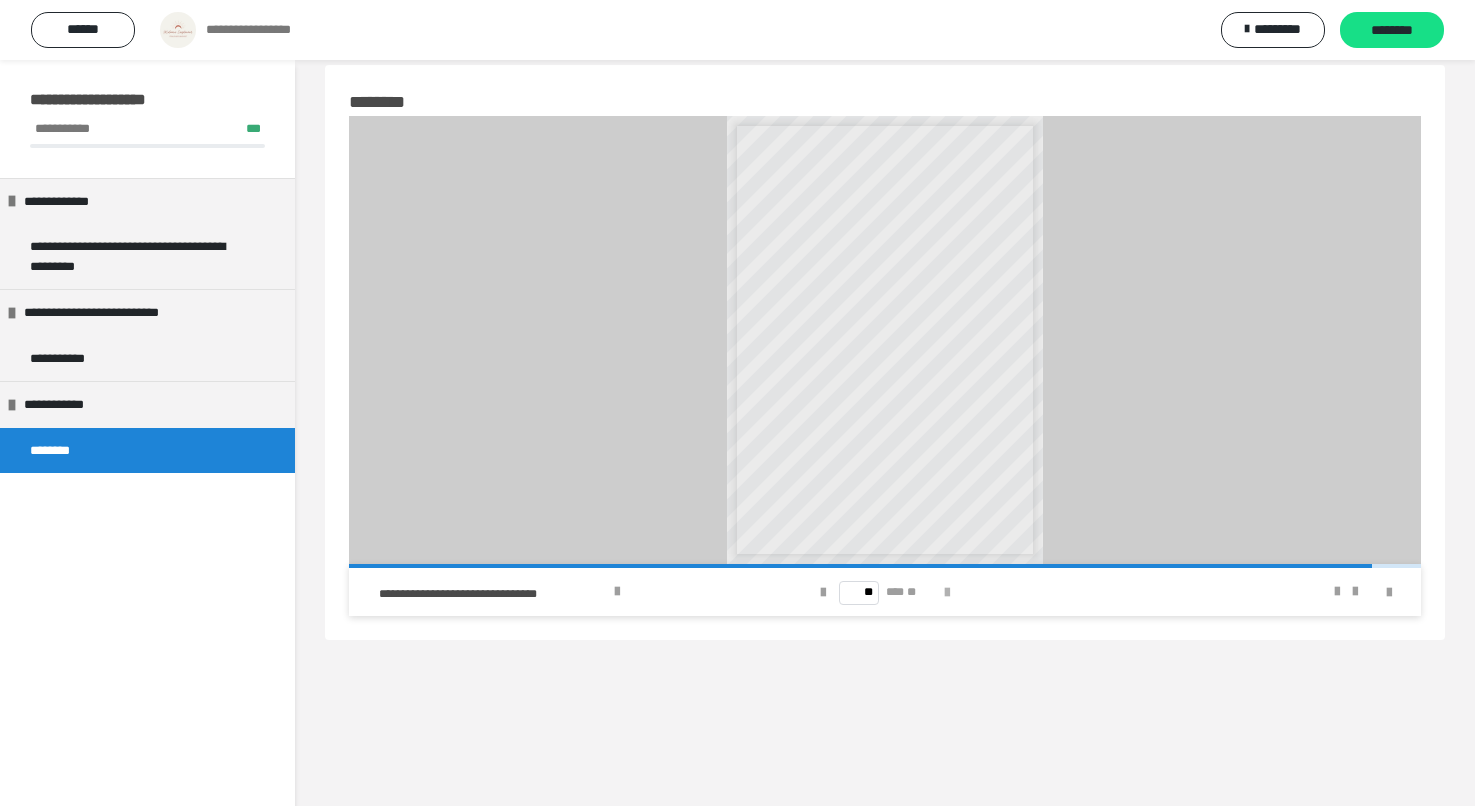 click at bounding box center [947, 593] 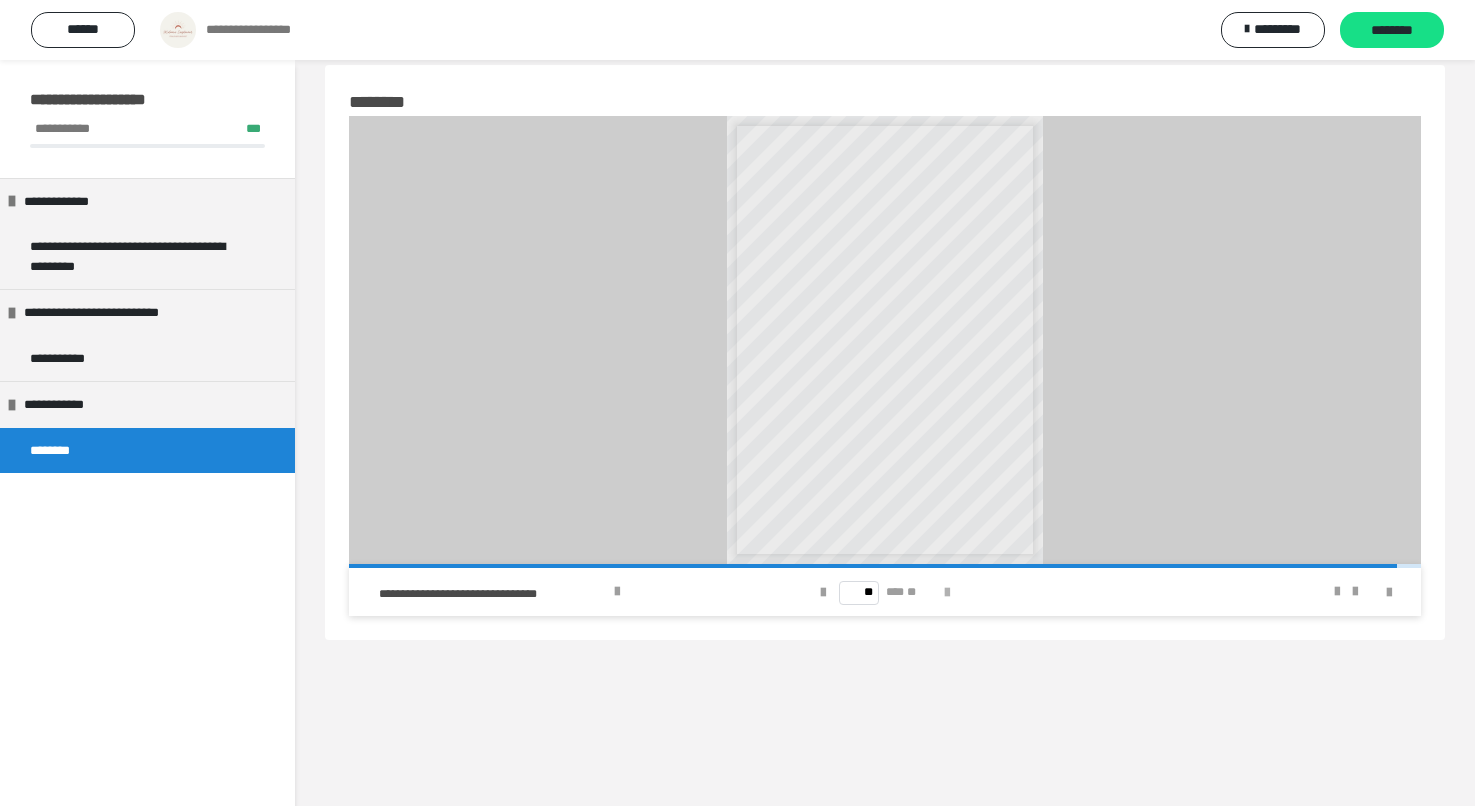 click at bounding box center [947, 593] 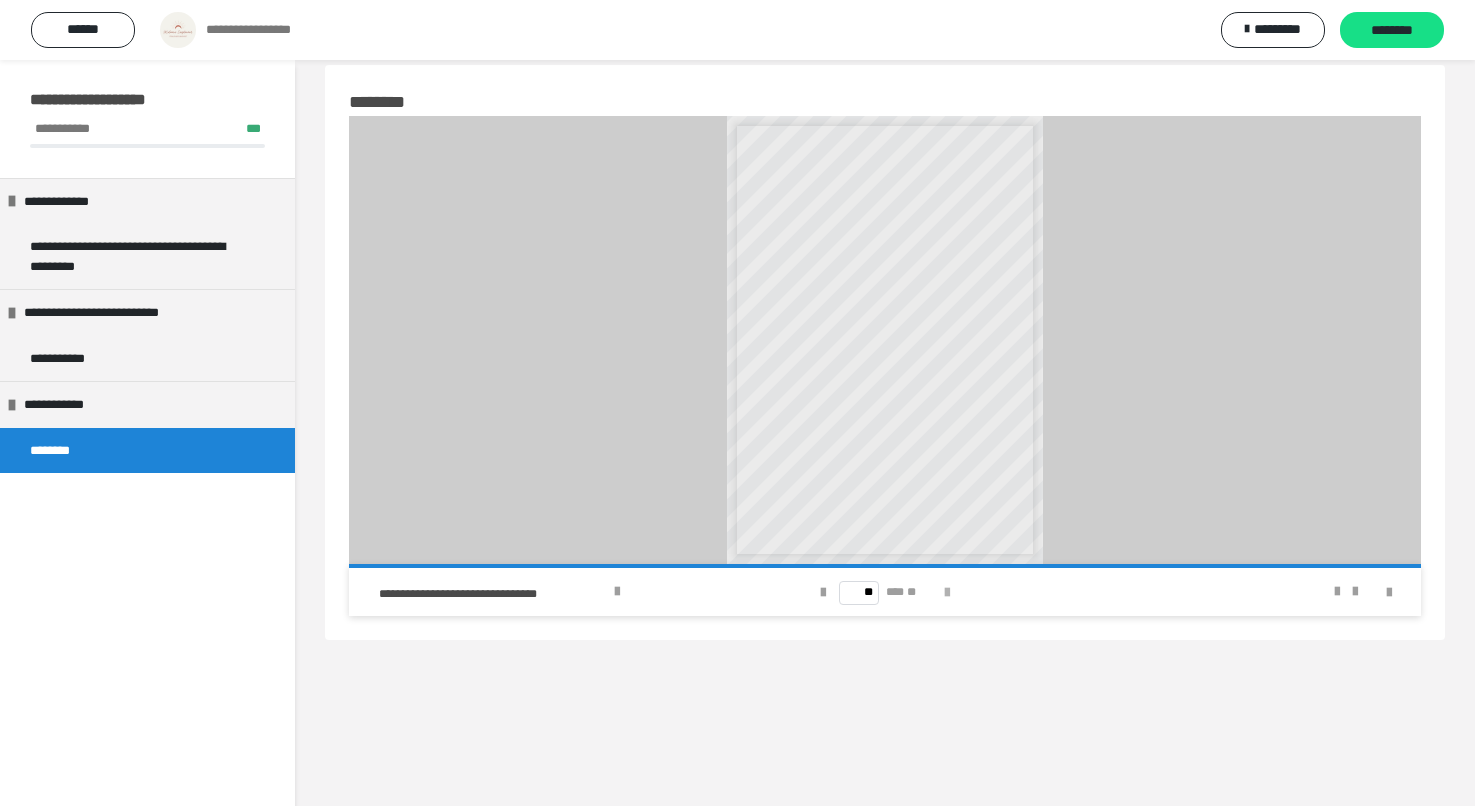click on "** *** **" at bounding box center [885, 592] 